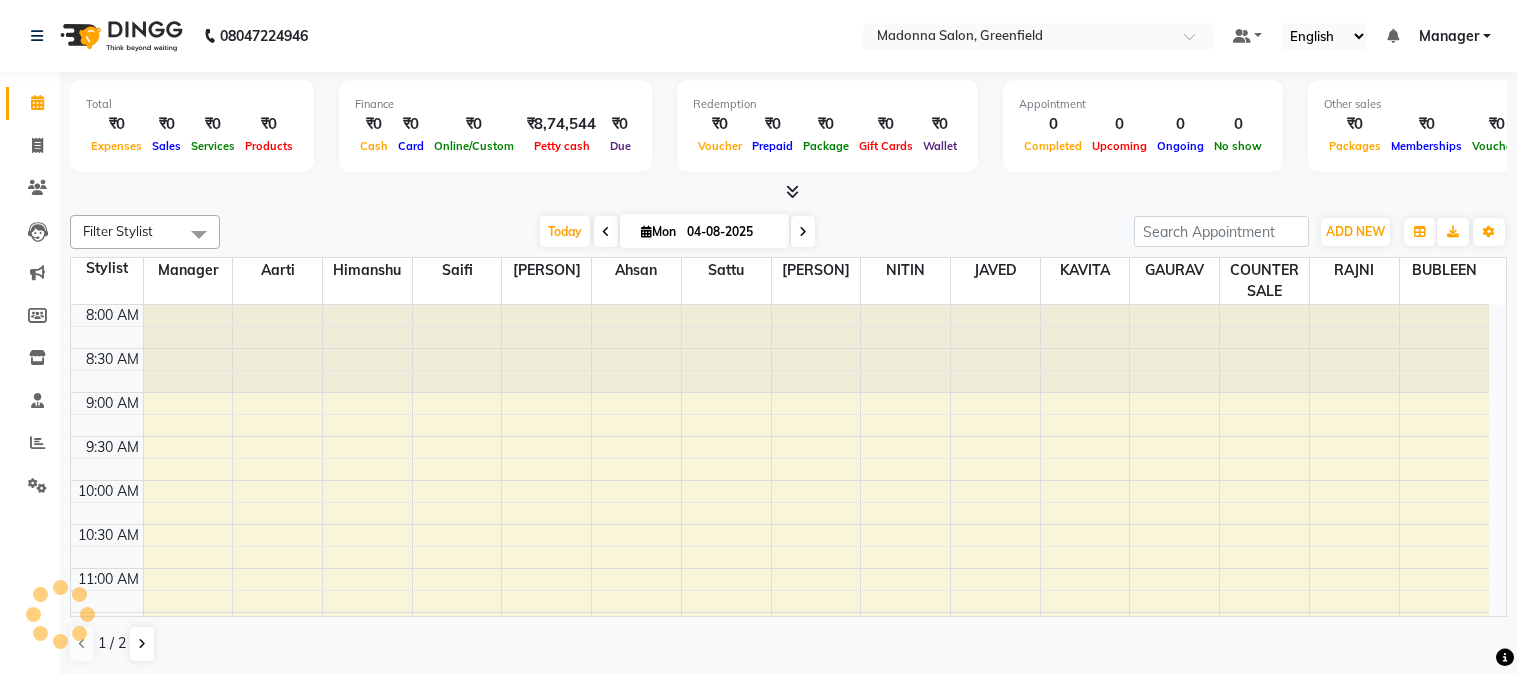 scroll, scrollTop: 0, scrollLeft: 0, axis: both 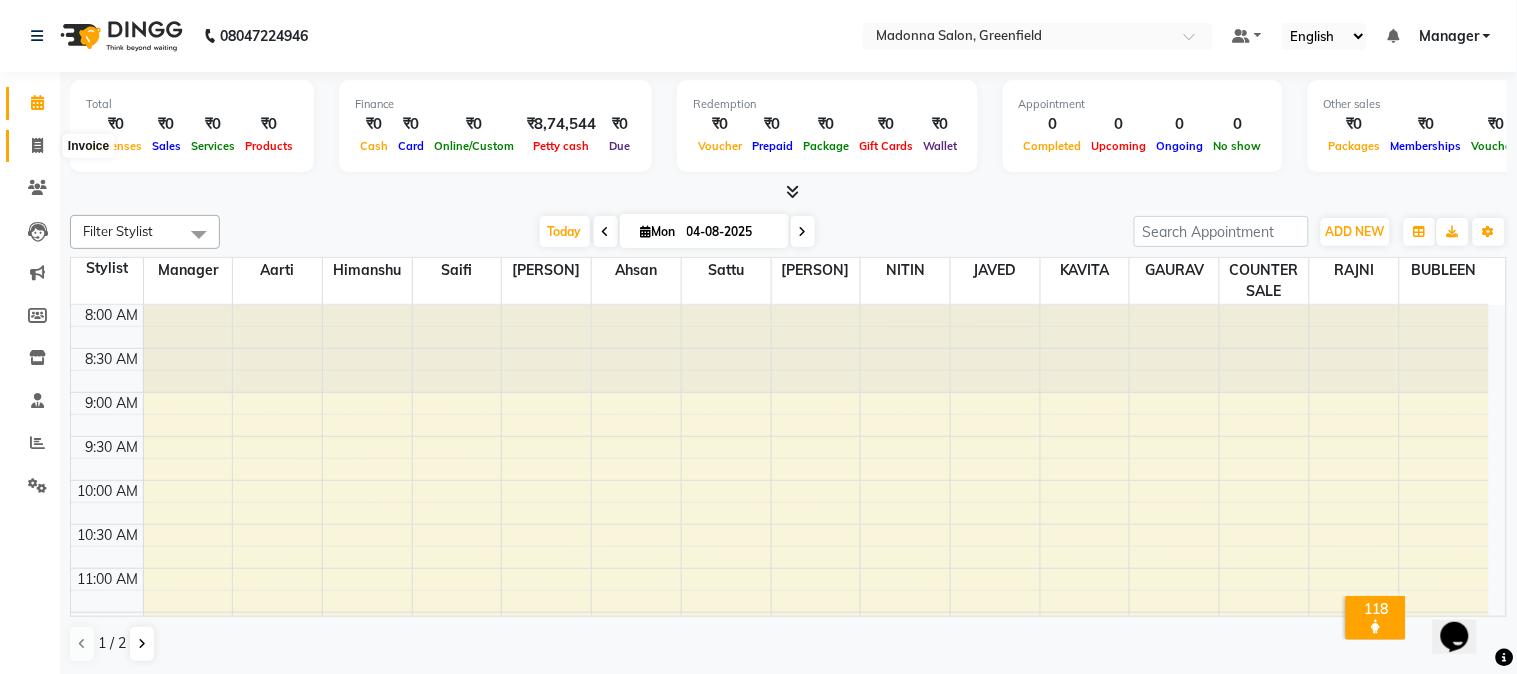 click 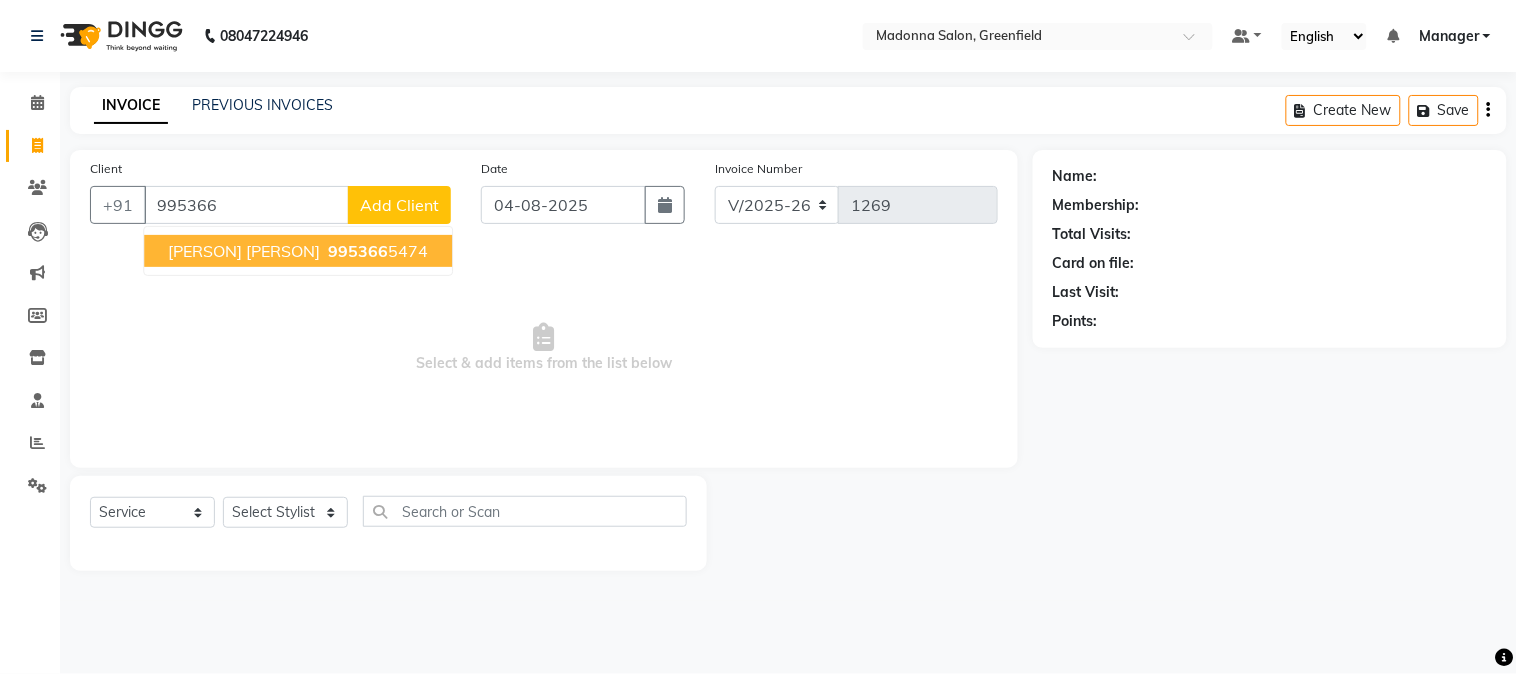 click on "995366" at bounding box center (358, 251) 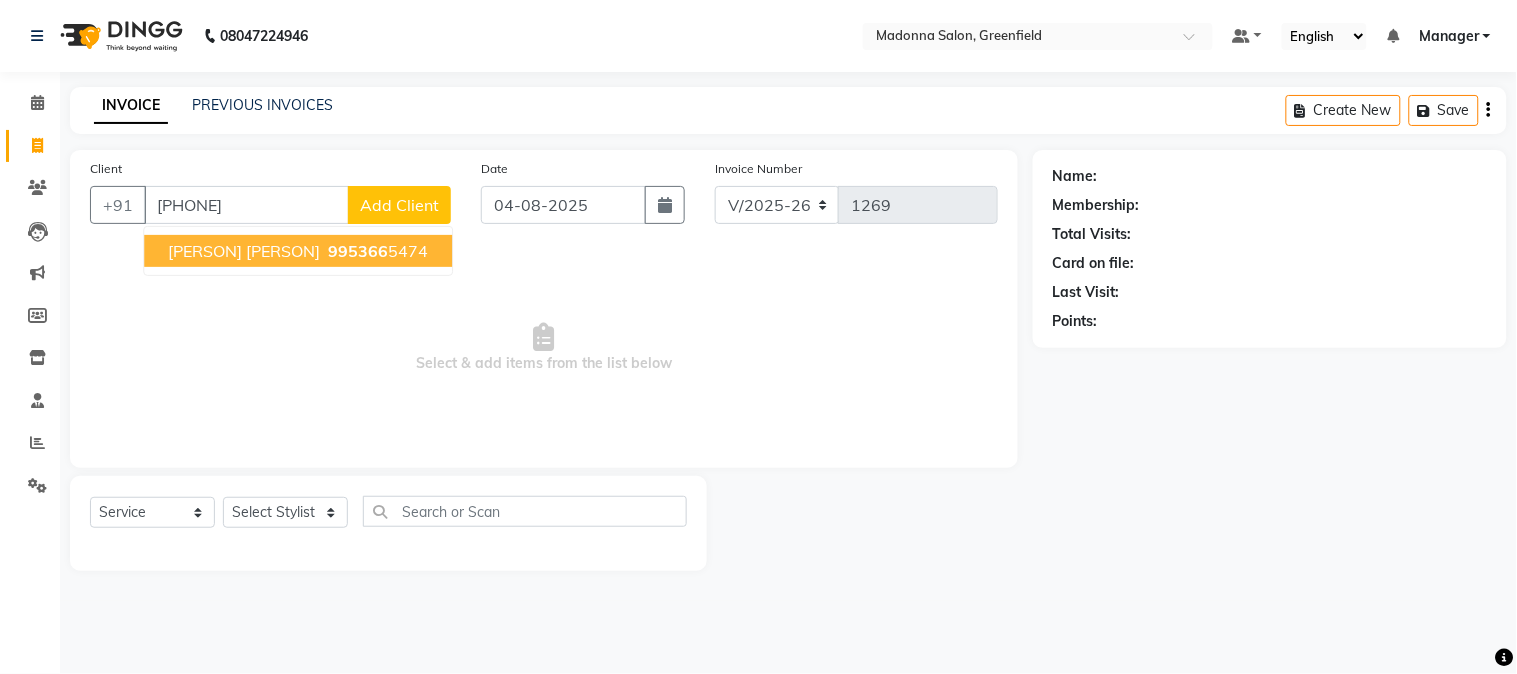 type on "[PHONE]" 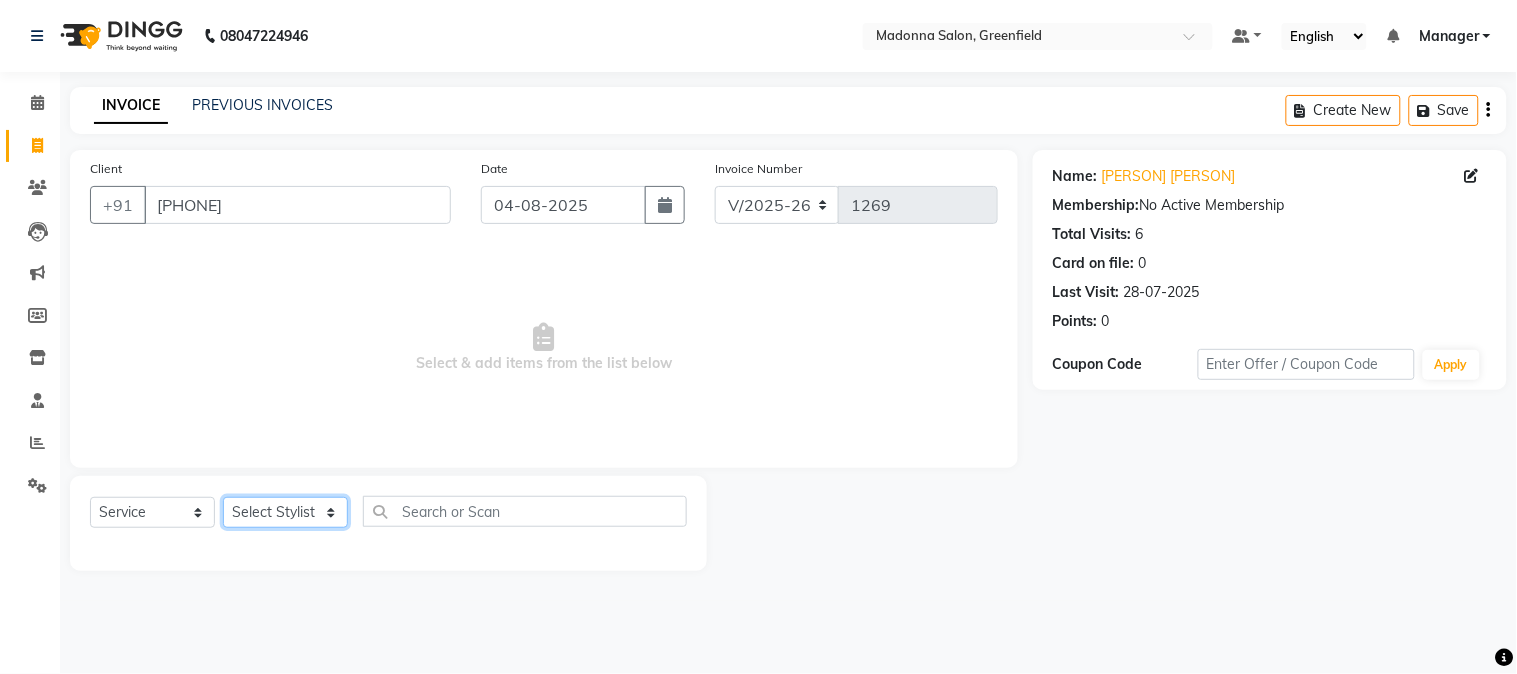click on "Select Stylist [PERSON] [PERSON] [PERSON] [PERSON] [PERSON] [PERSON] [PERSON] [PERSON] [PERSON] [PERSON] [PERSON] [PERSON] [PERSON] [PERSON] [PERSON] [PERSON] [PERSON] [PERSON] [PERSON]" 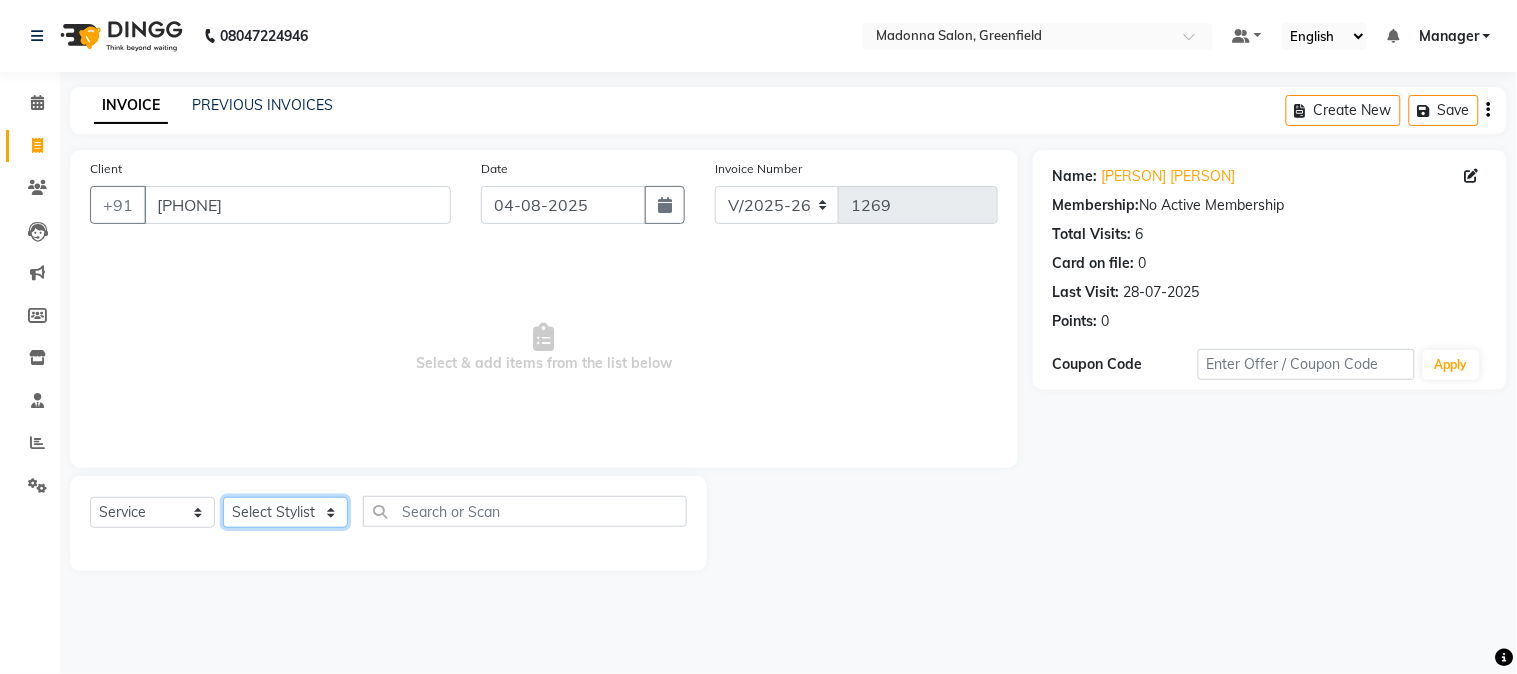 select on "68888" 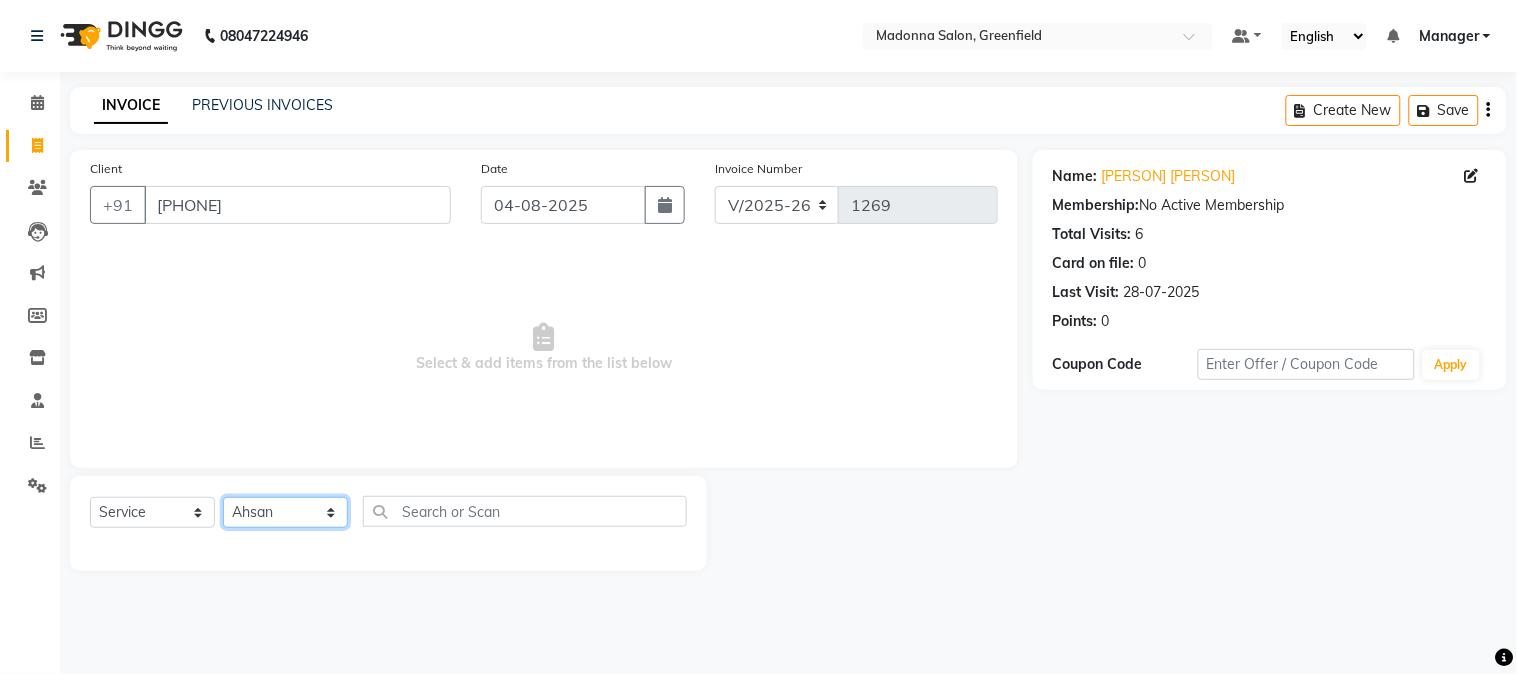 click on "Select Stylist [PERSON] [PERSON] [PERSON] [PERSON] [PERSON] [PERSON] [PERSON] [PERSON] [PERSON] [PERSON] [PERSON] [PERSON] [PERSON] [PERSON] [PERSON] [PERSON] [PERSON] [PERSON] [PERSON]" 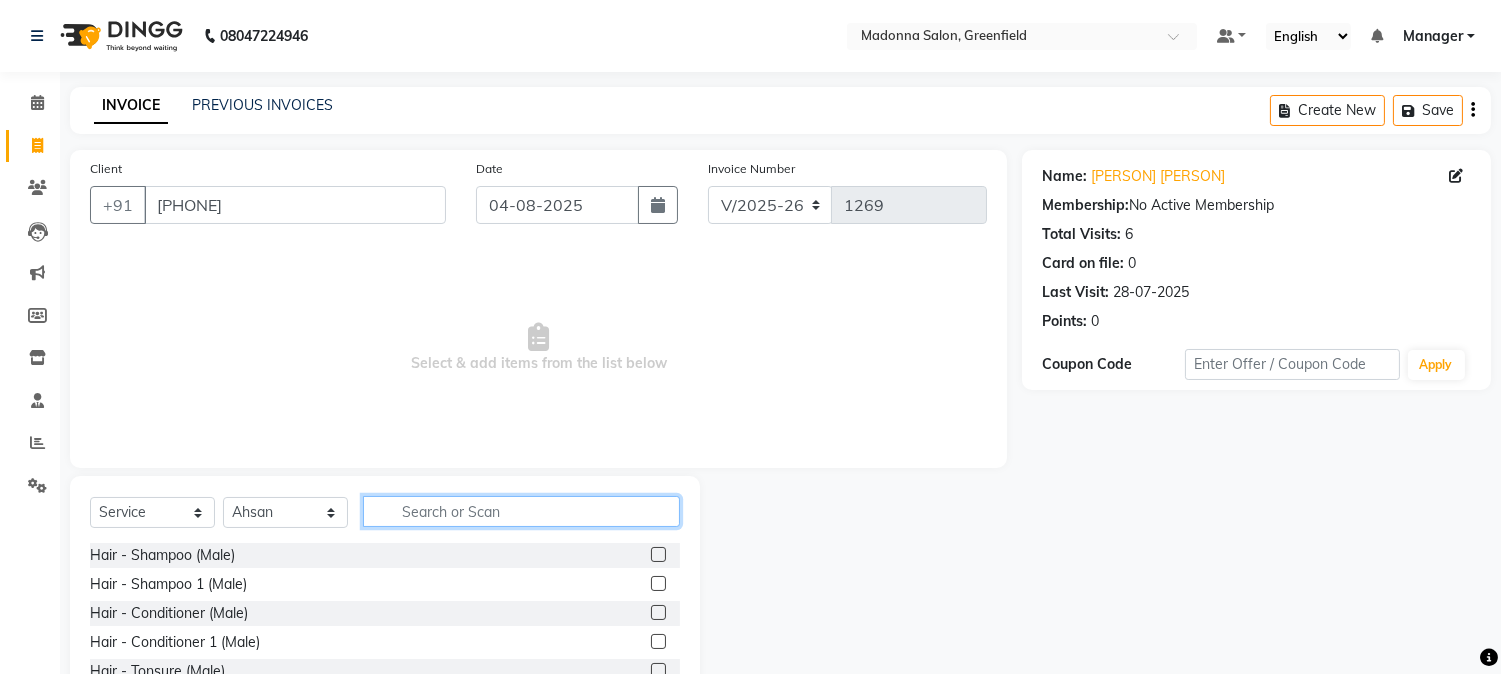click 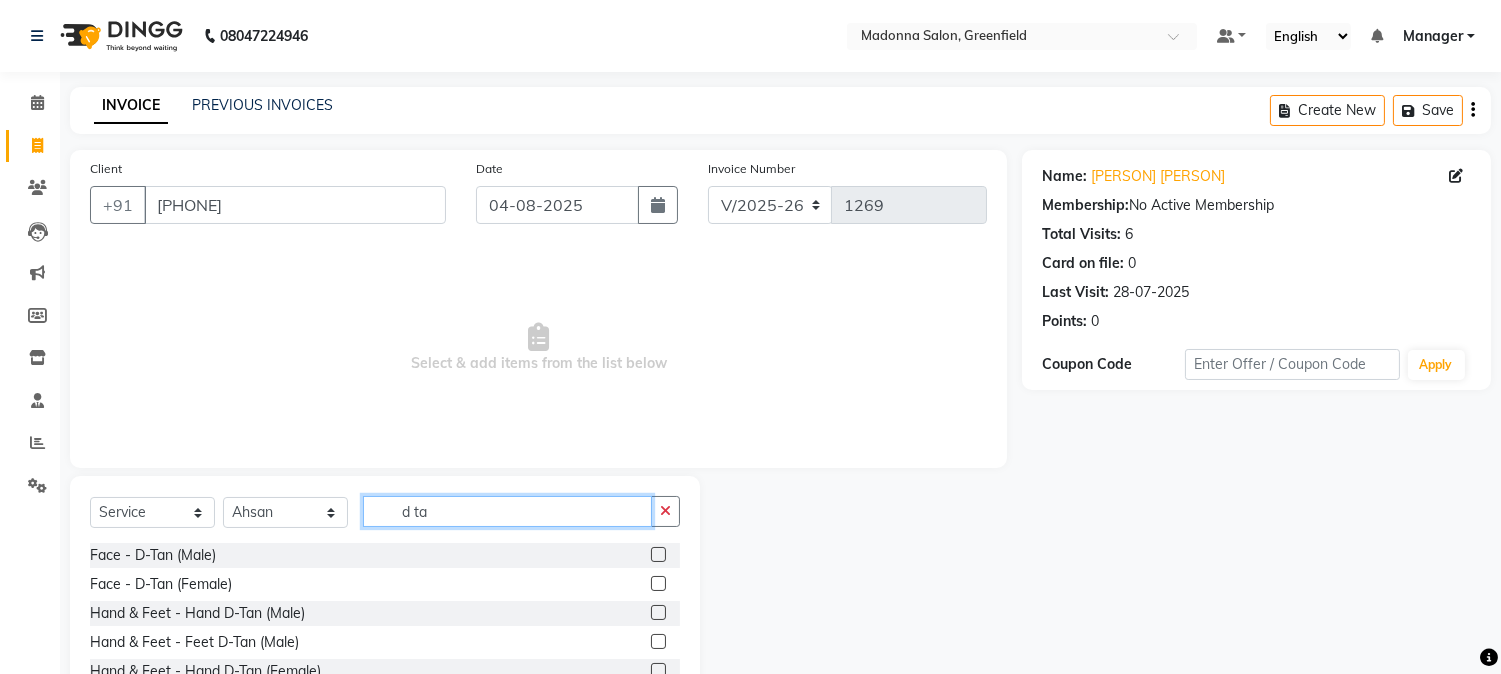 click on "d ta" 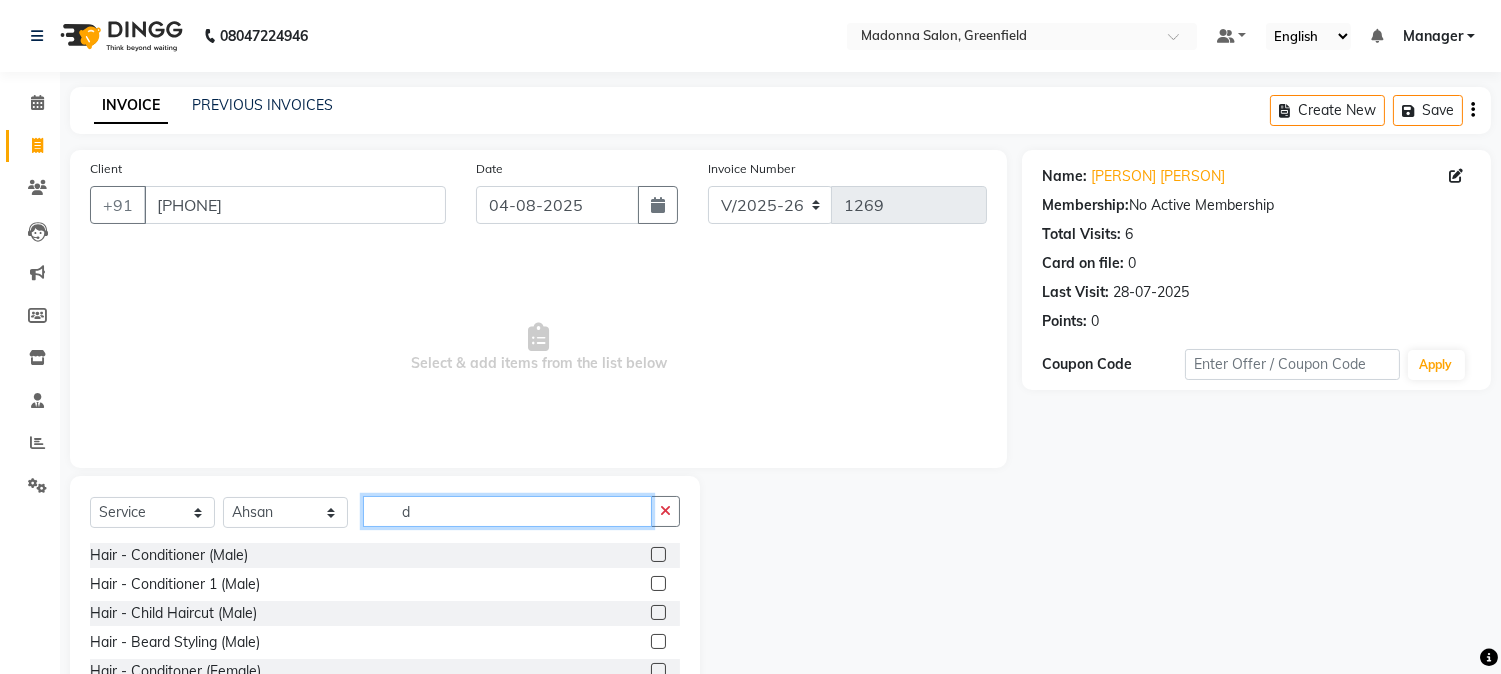 type on "d" 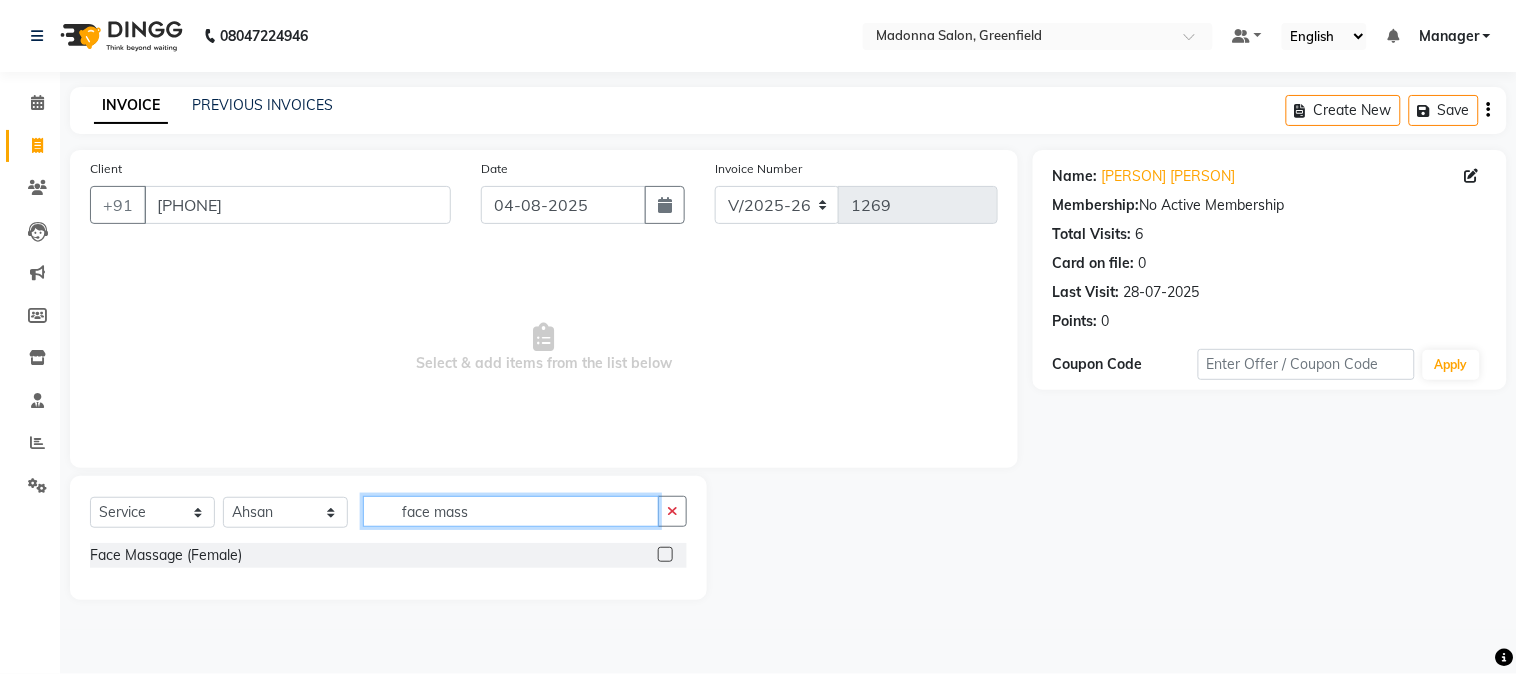 type on "face mass" 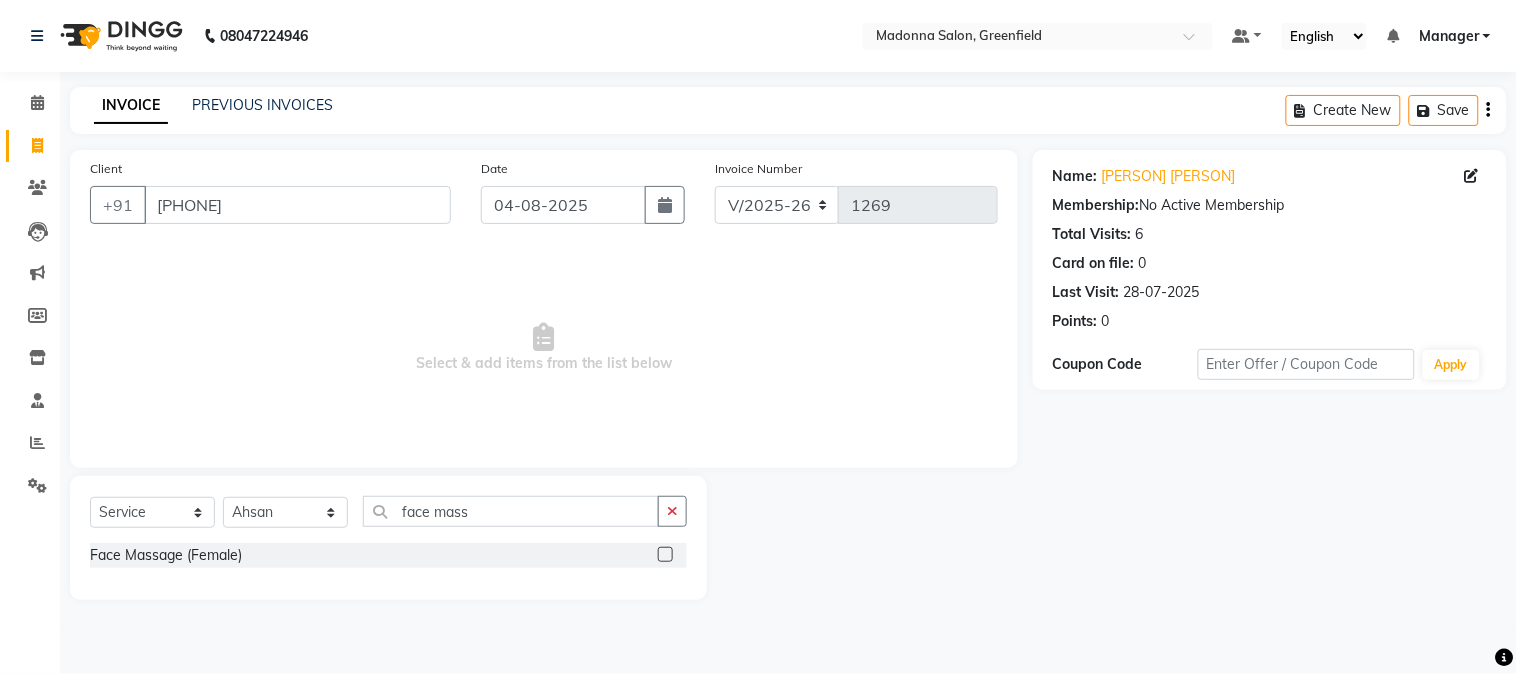 click 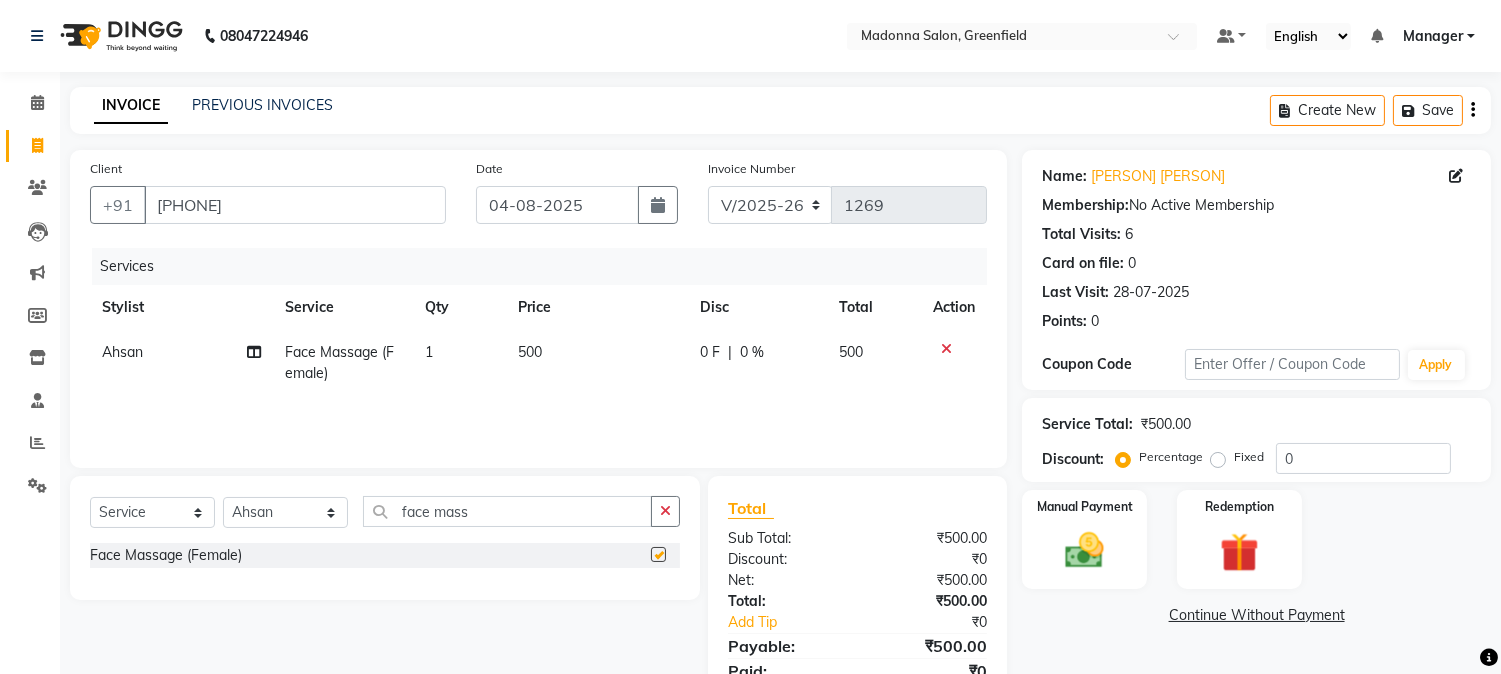 checkbox on "false" 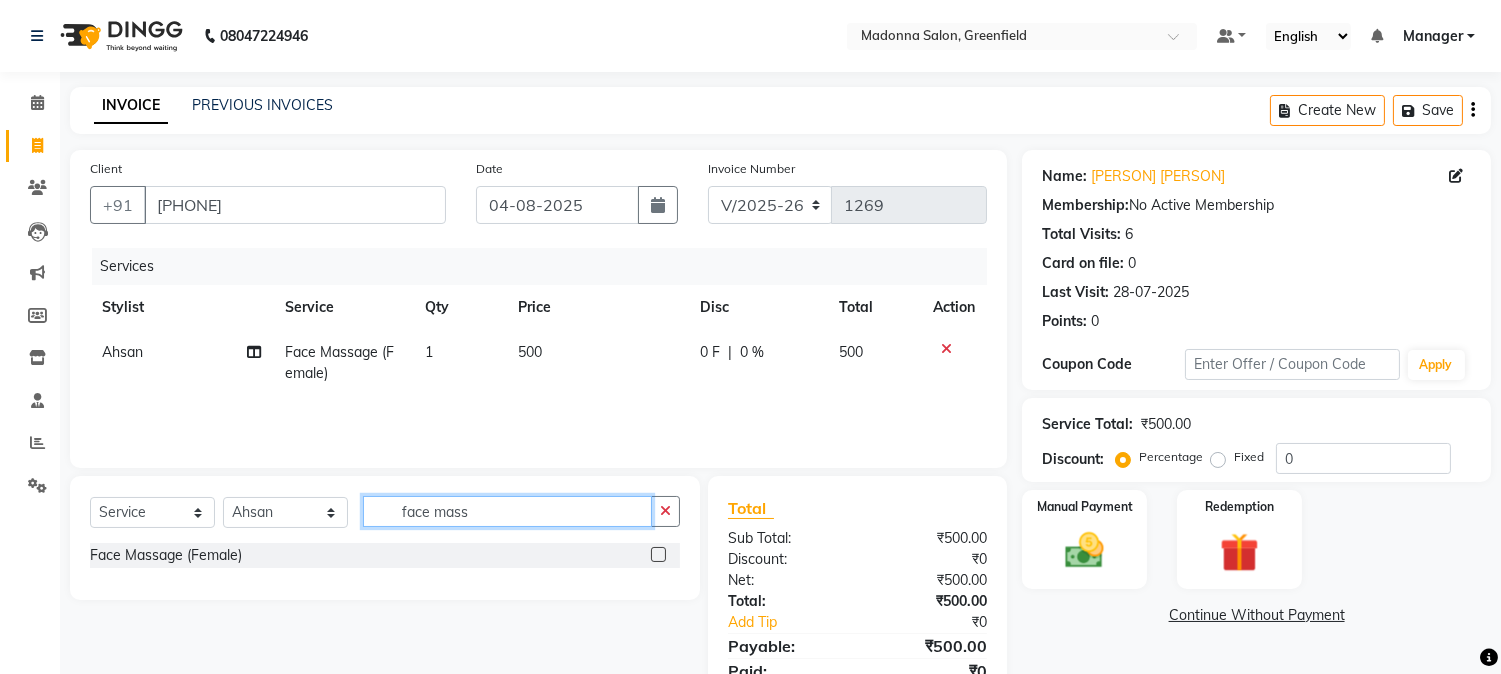 click on "face mass" 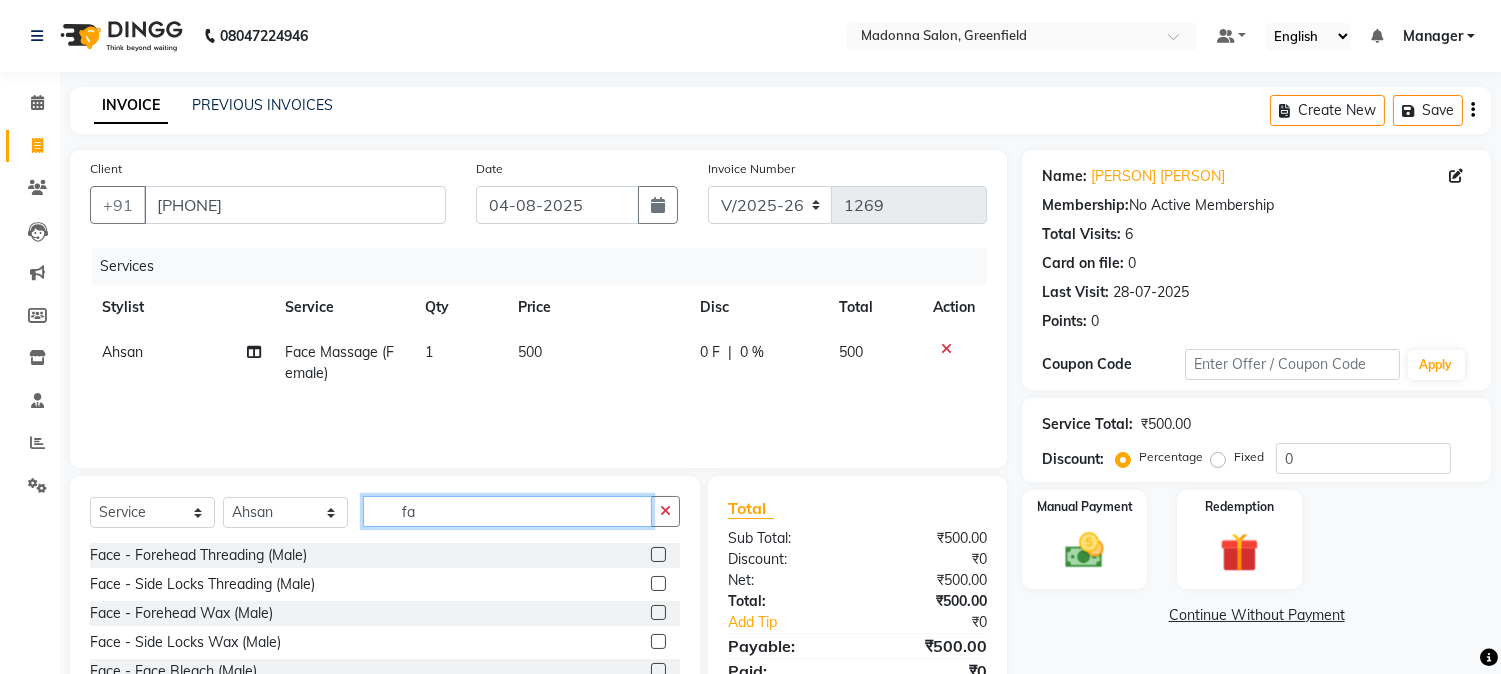 type on "f" 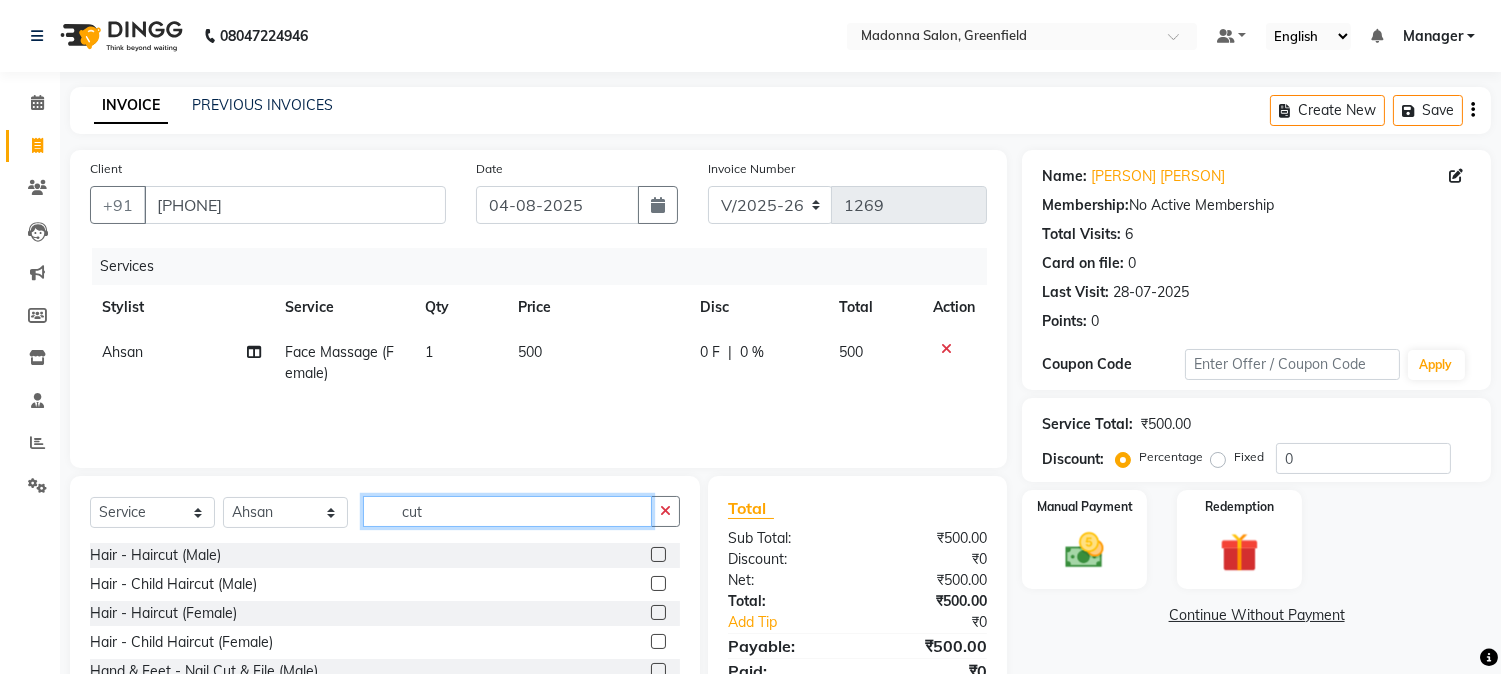 type on "cut" 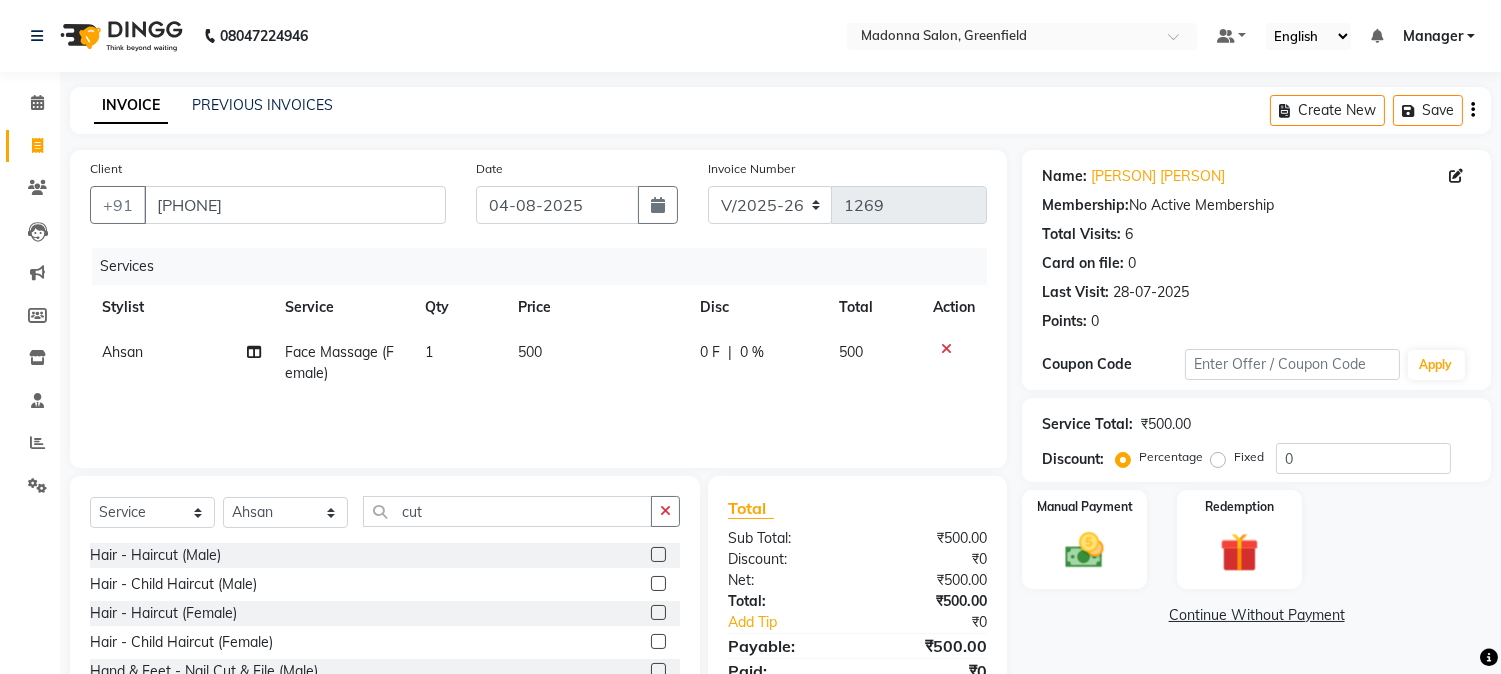 click 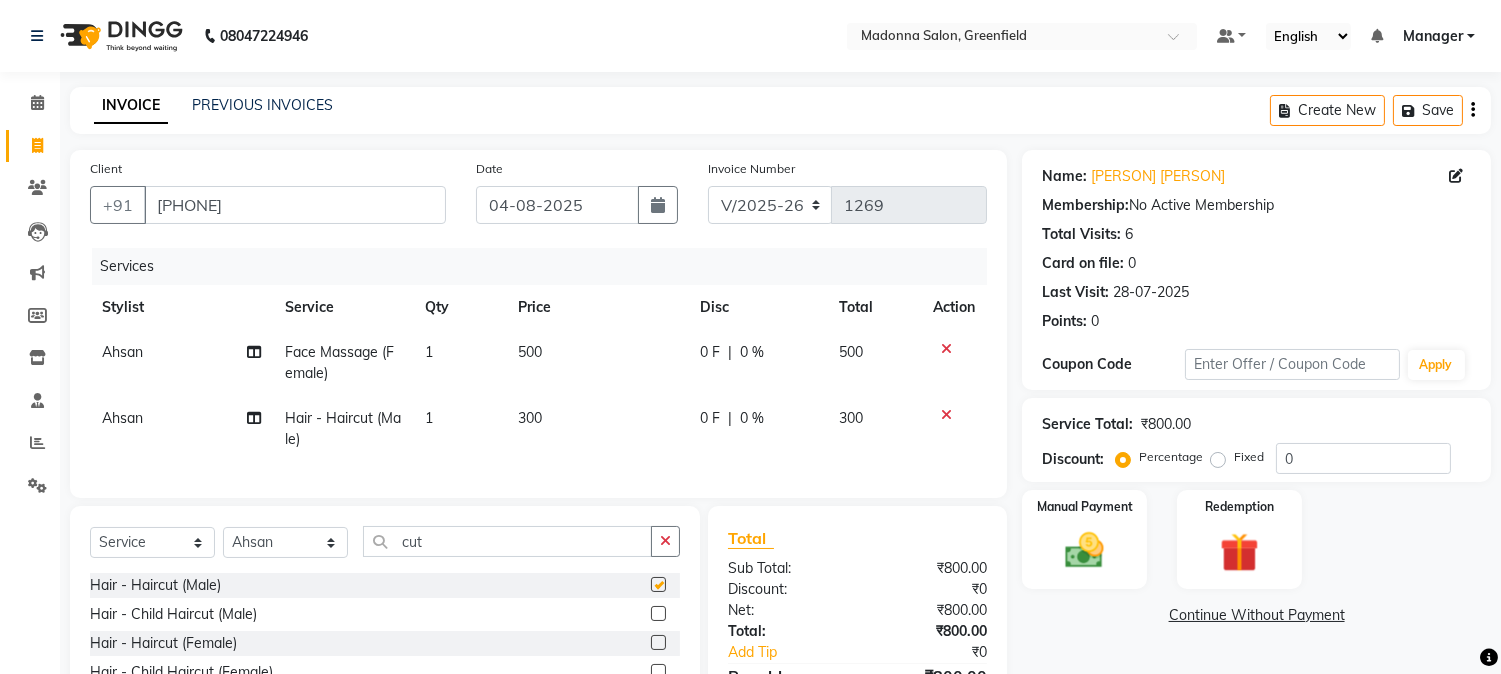 checkbox on "false" 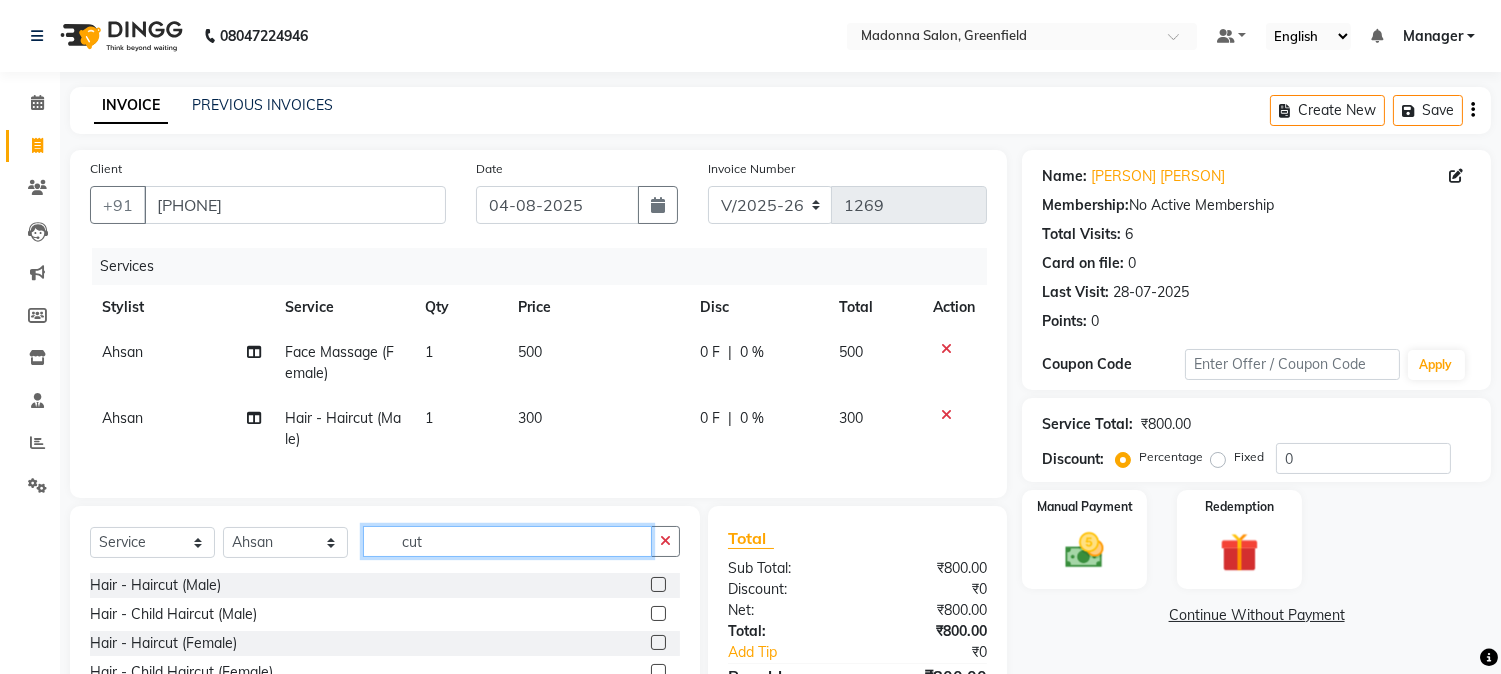 click on "cut" 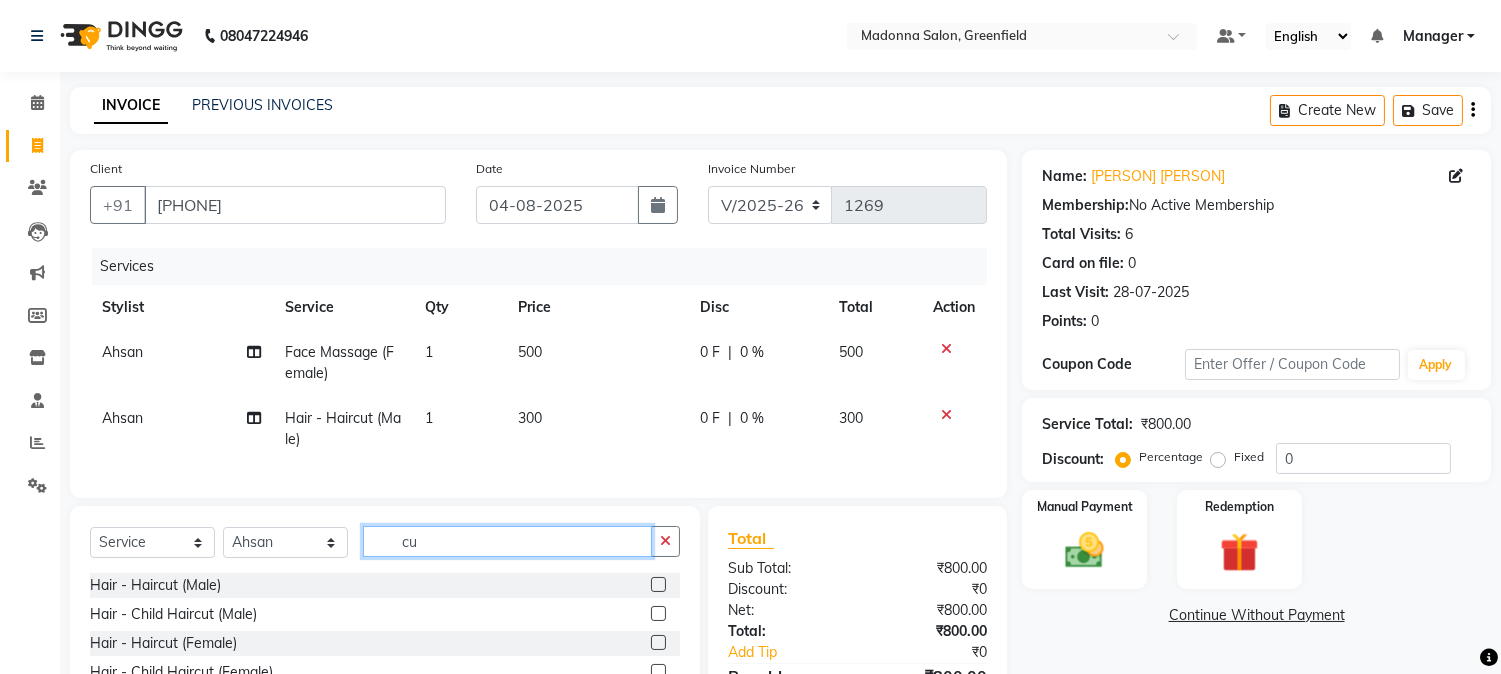 type on "c" 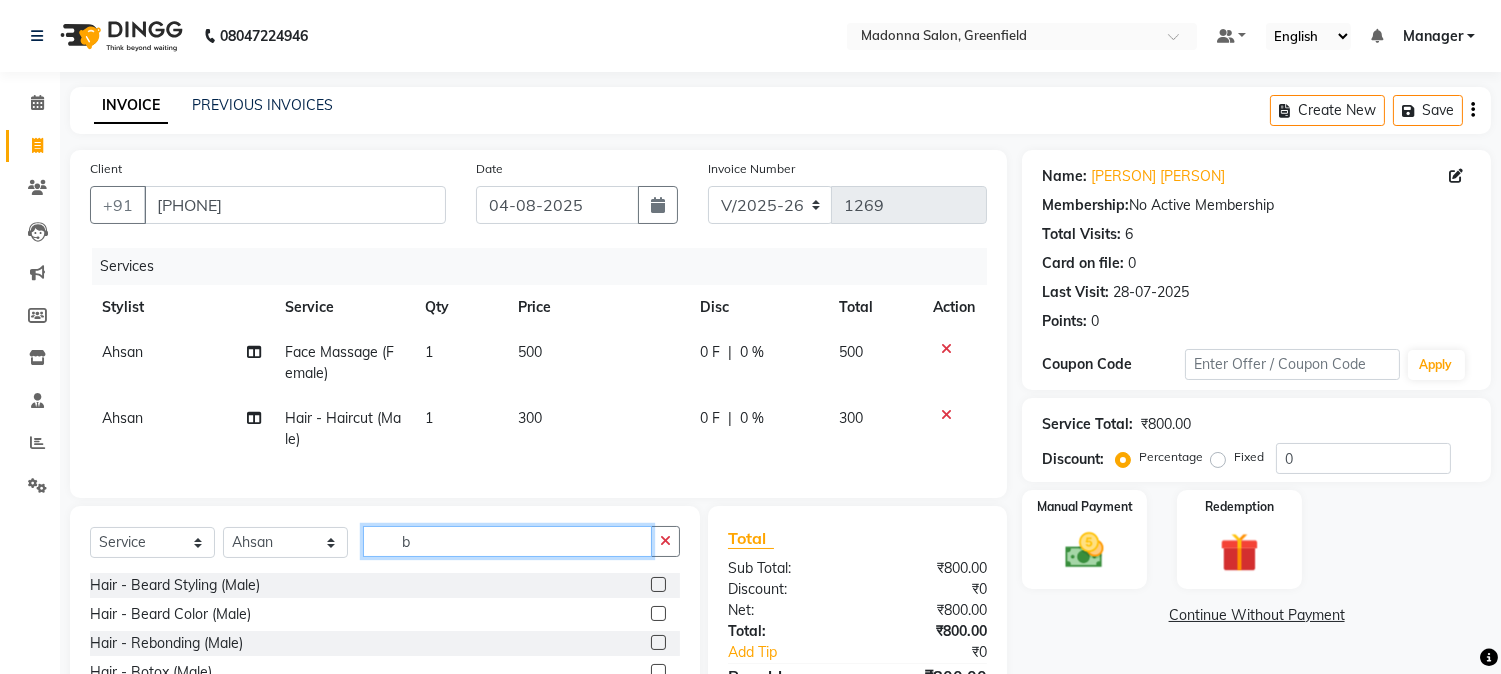 type on "b" 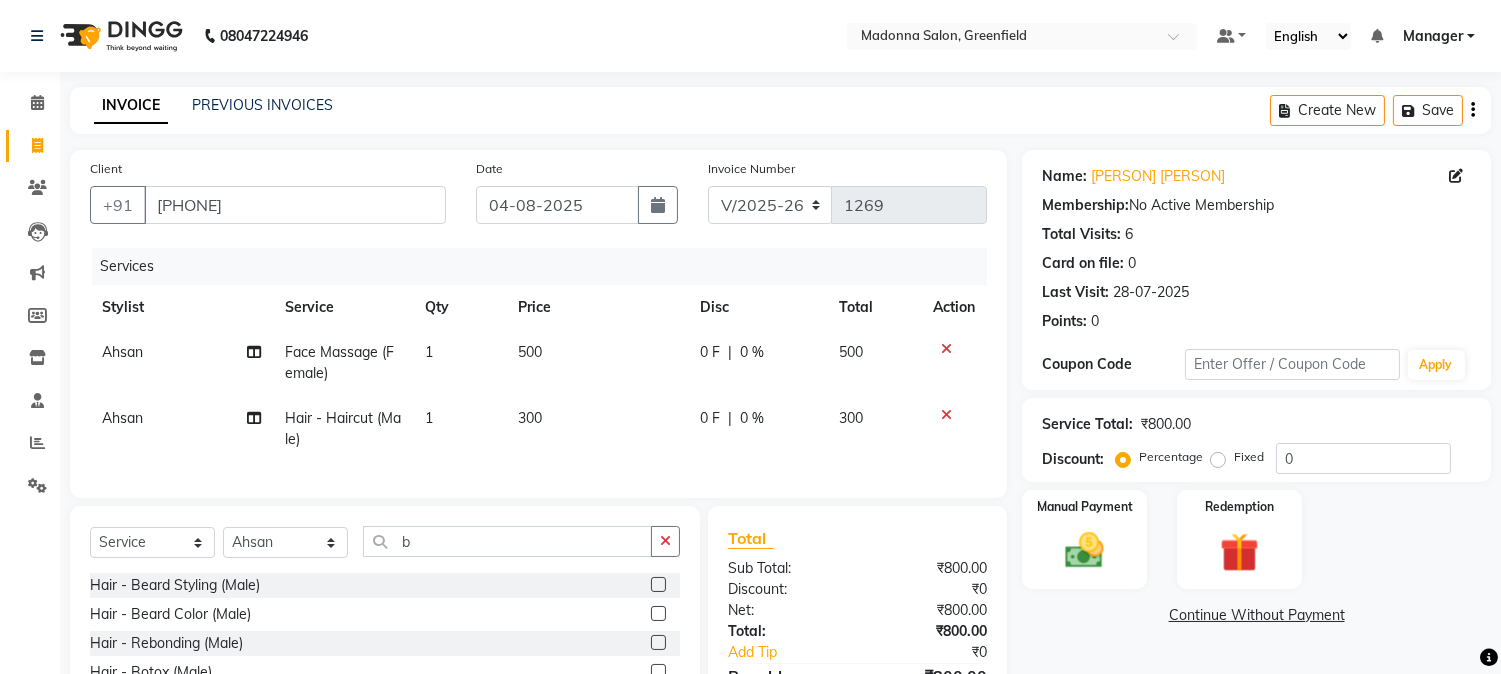 click 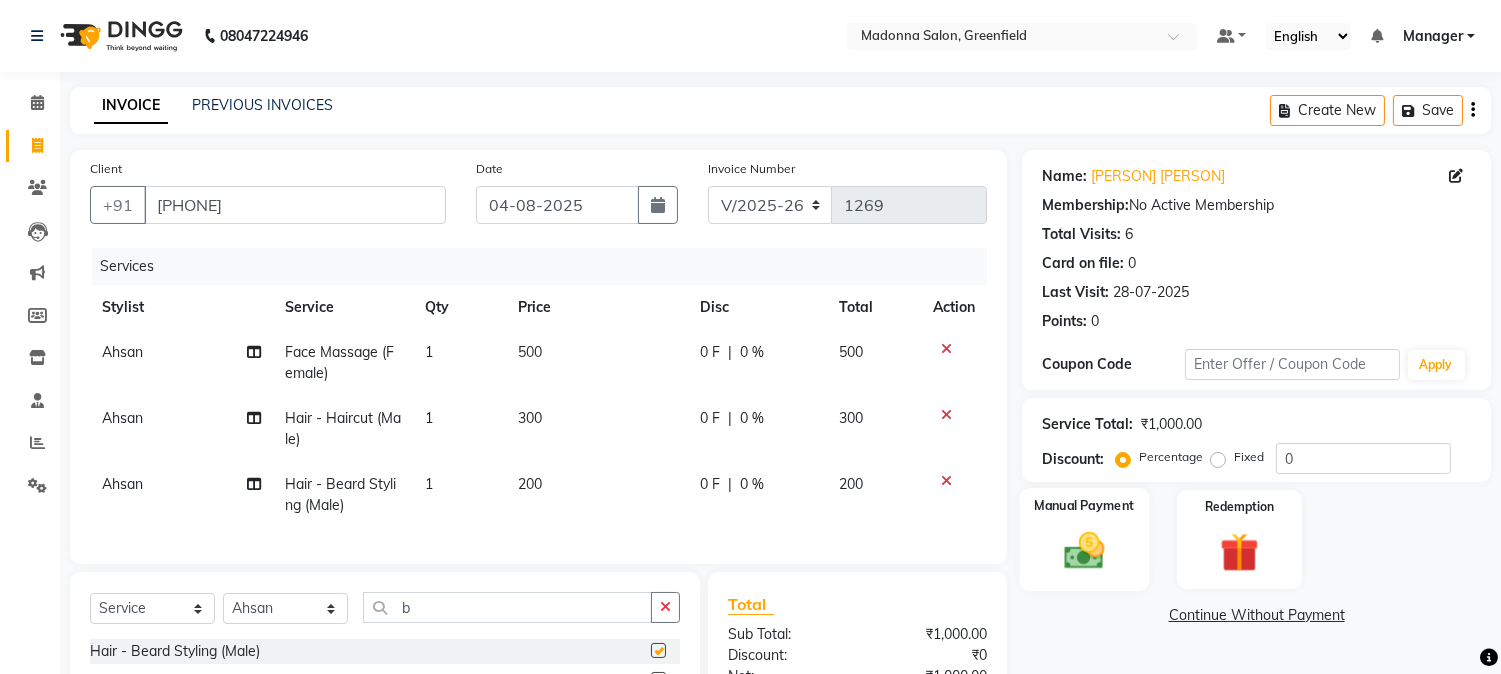 checkbox on "false" 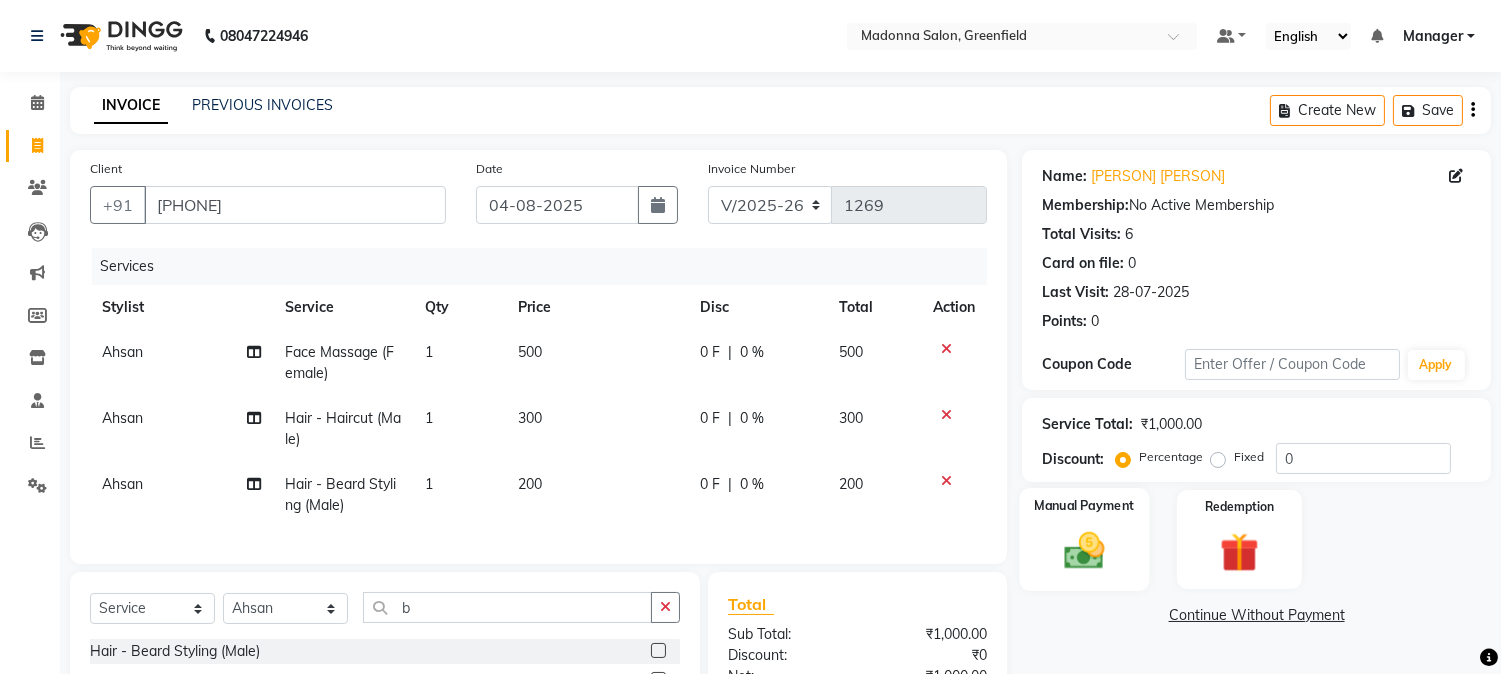click 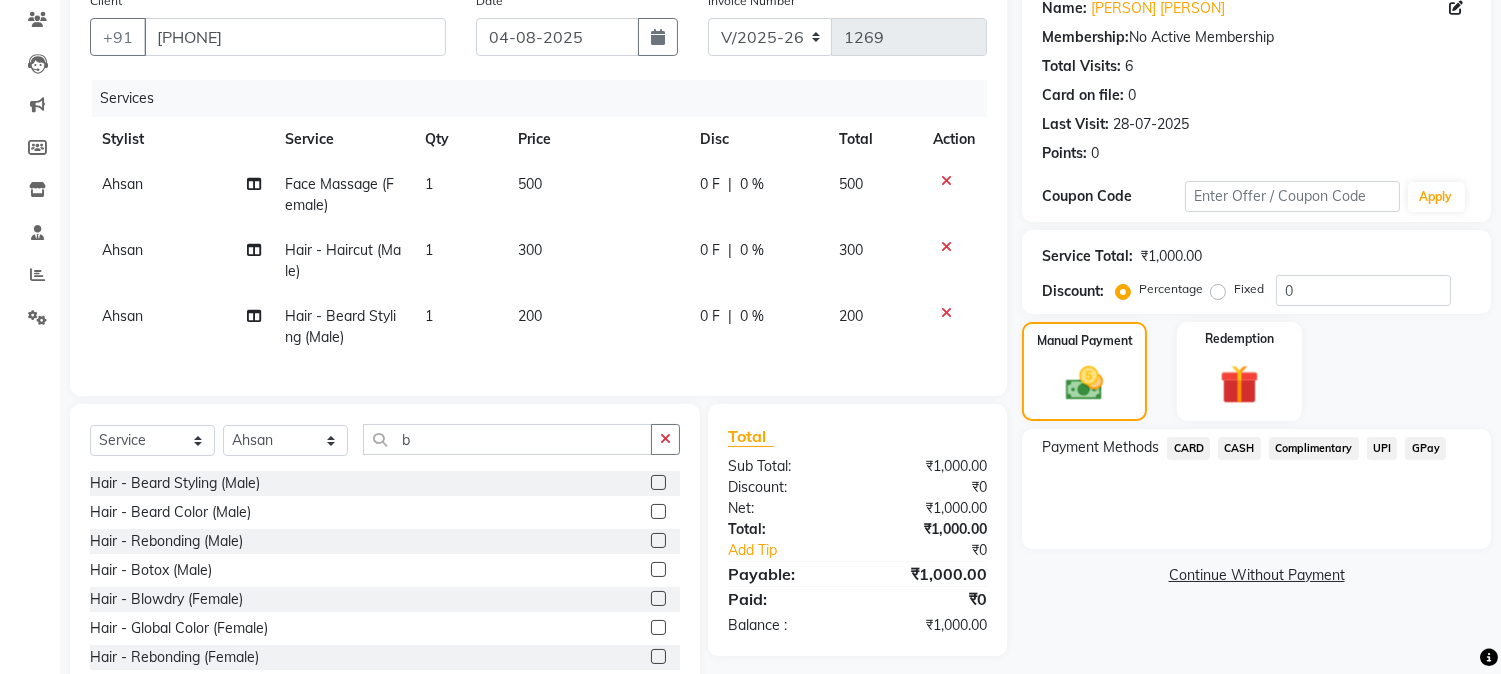 scroll, scrollTop: 240, scrollLeft: 0, axis: vertical 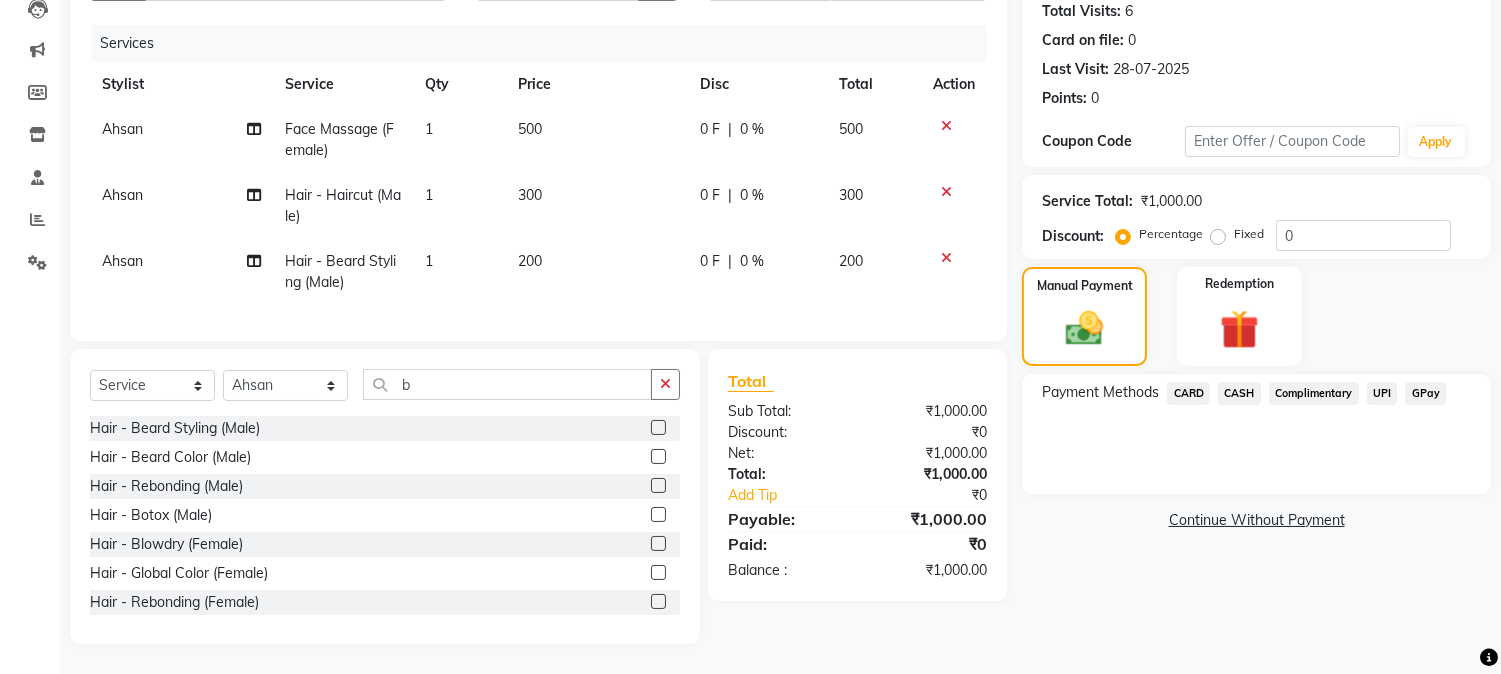 click on "UPI" 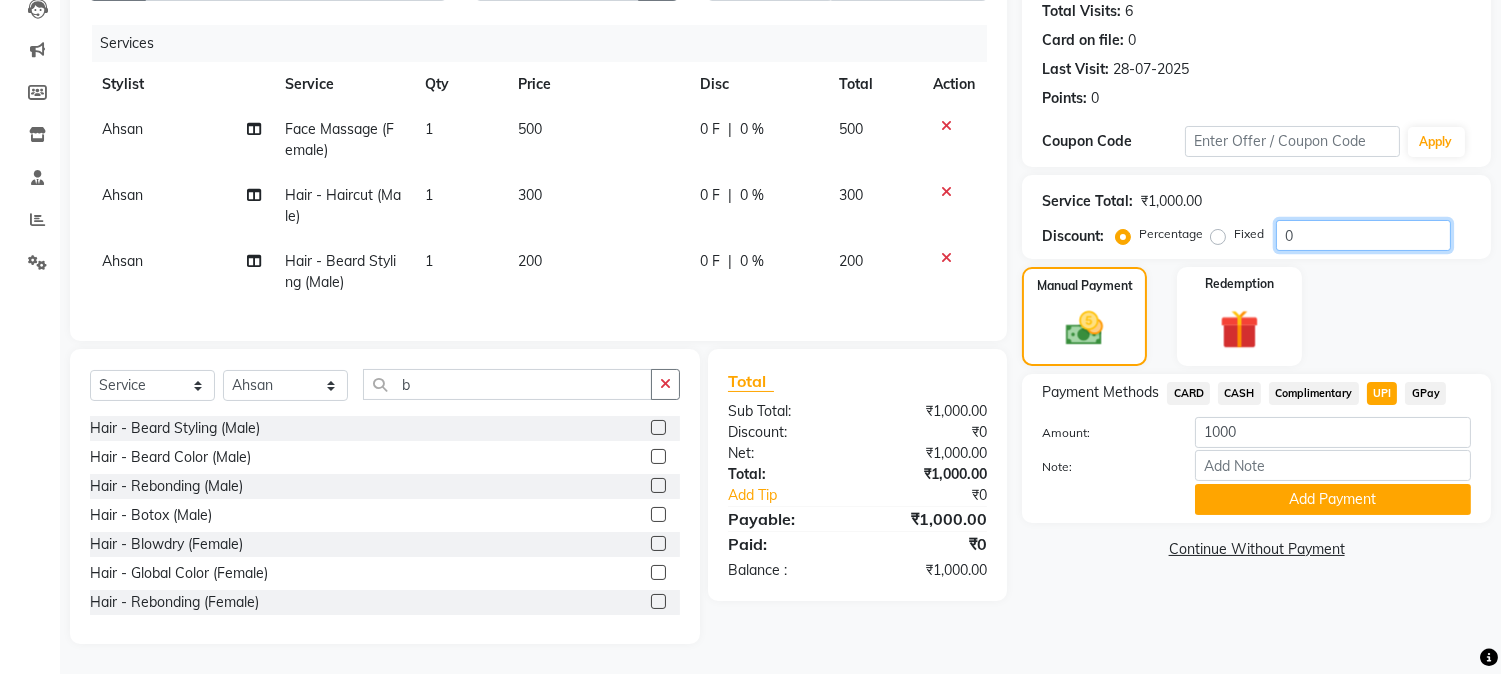 click on "0" 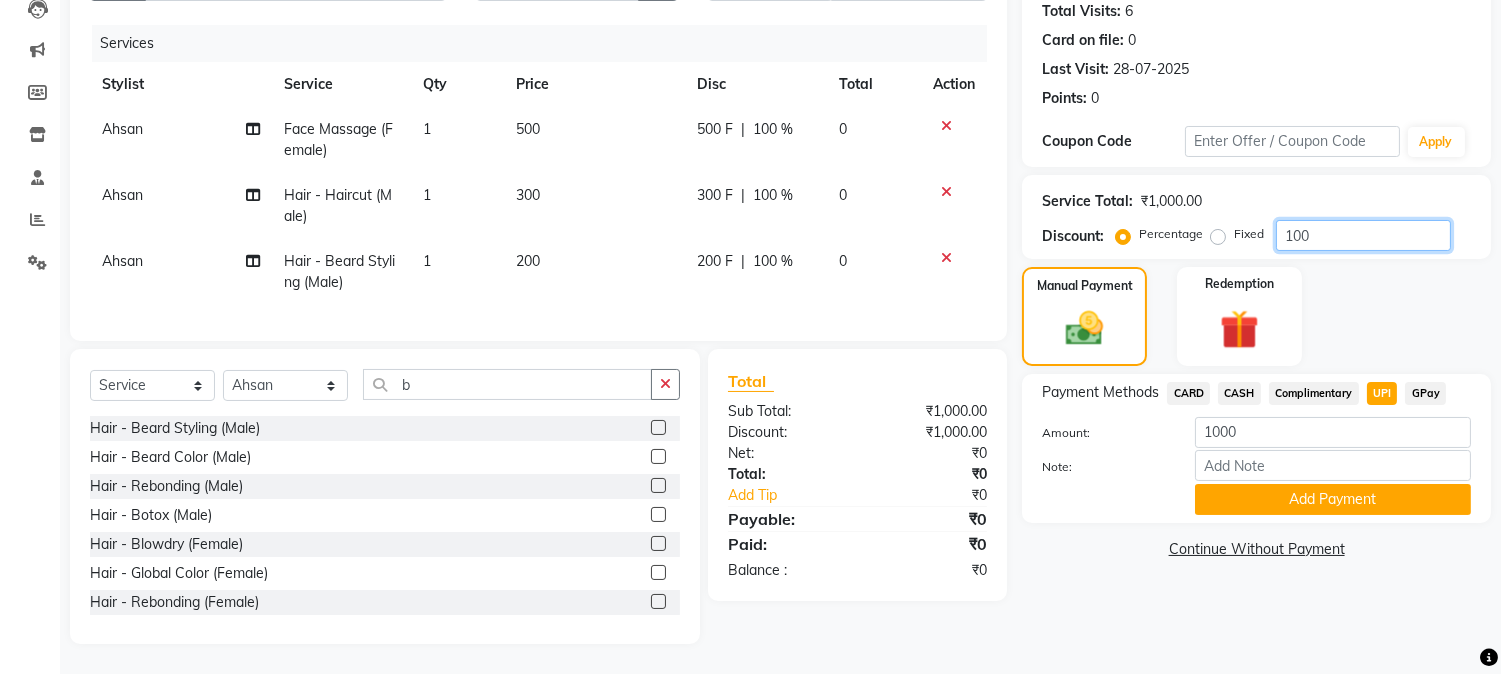type on "100" 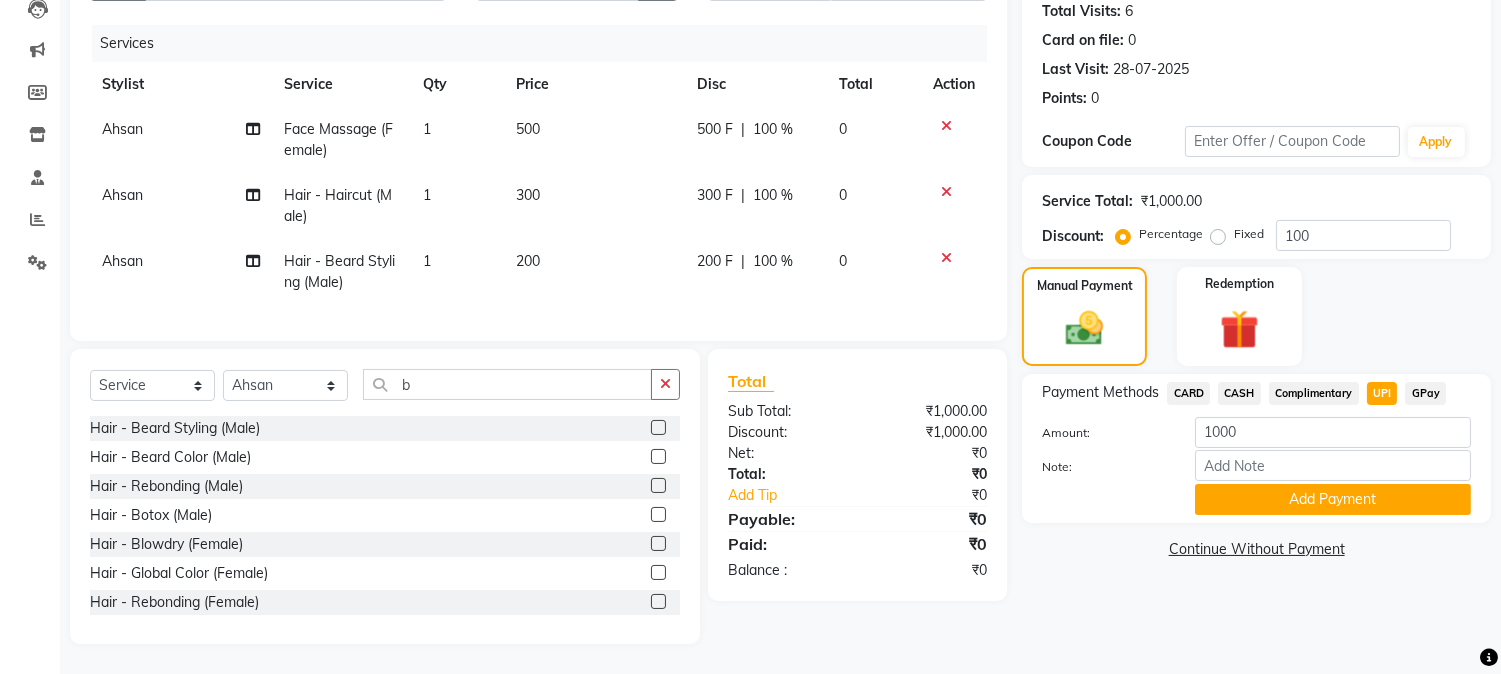 click on "UPI" 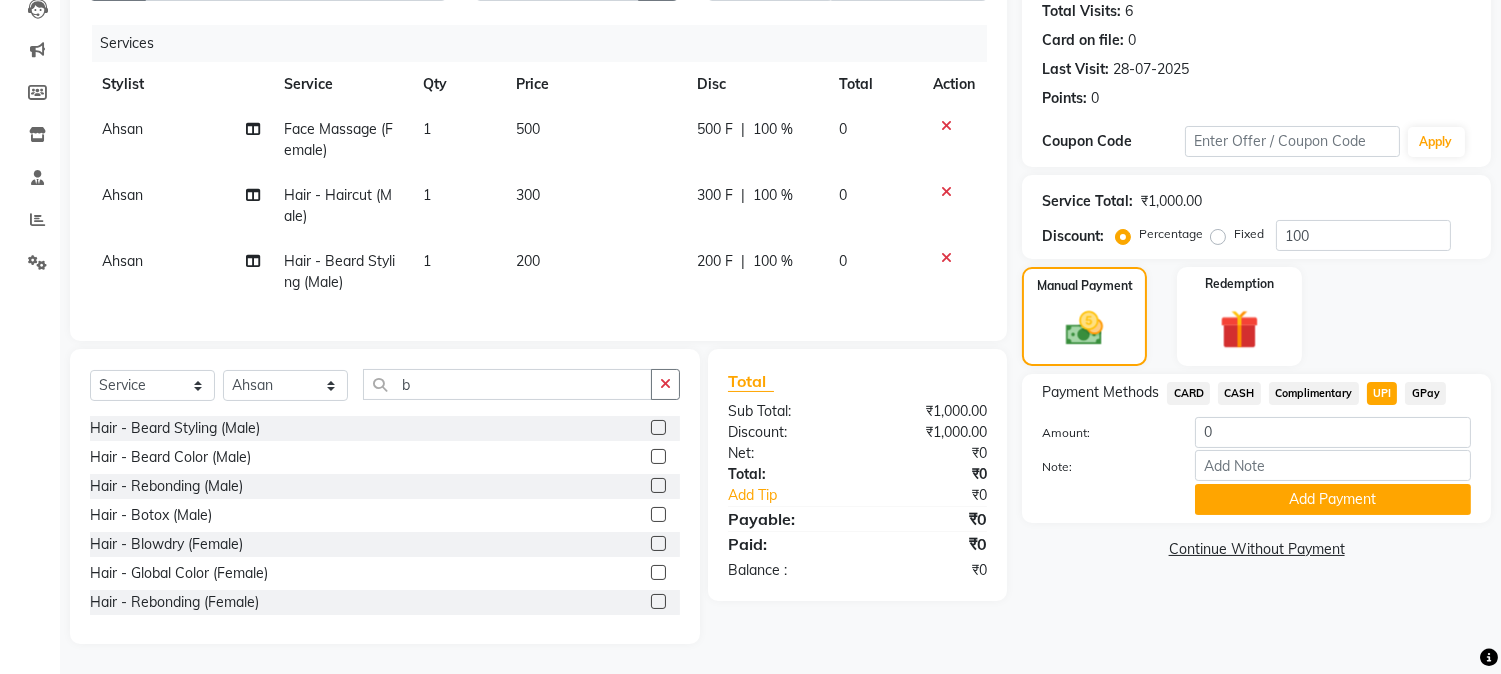 click on "UPI" 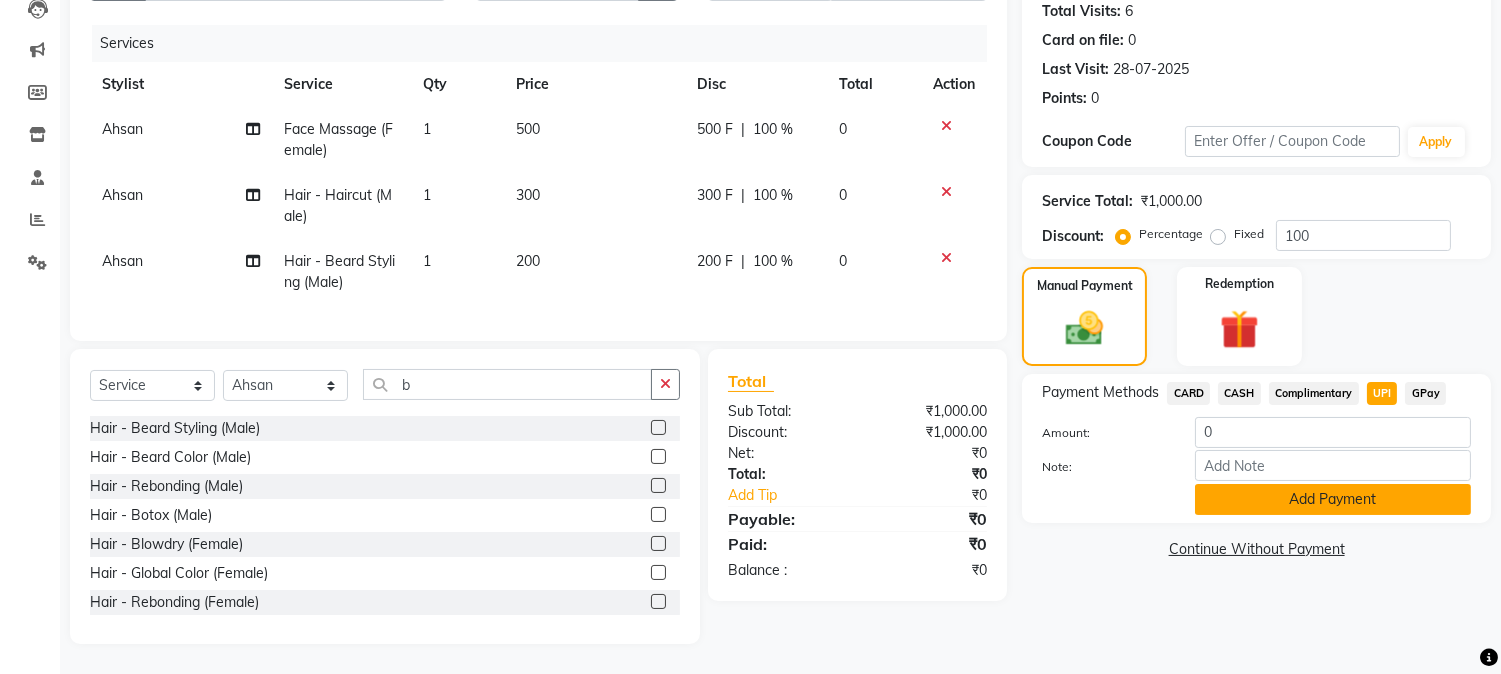 click on "Add Payment" 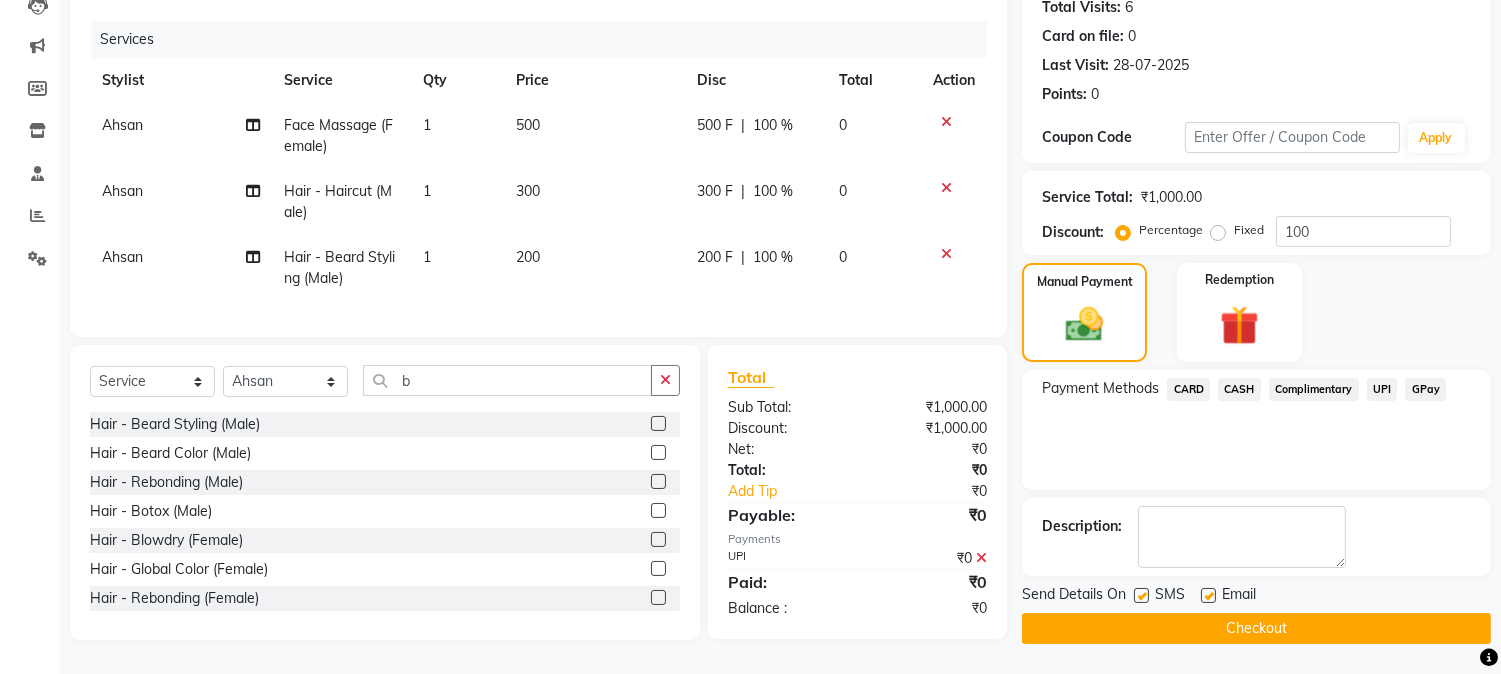 click 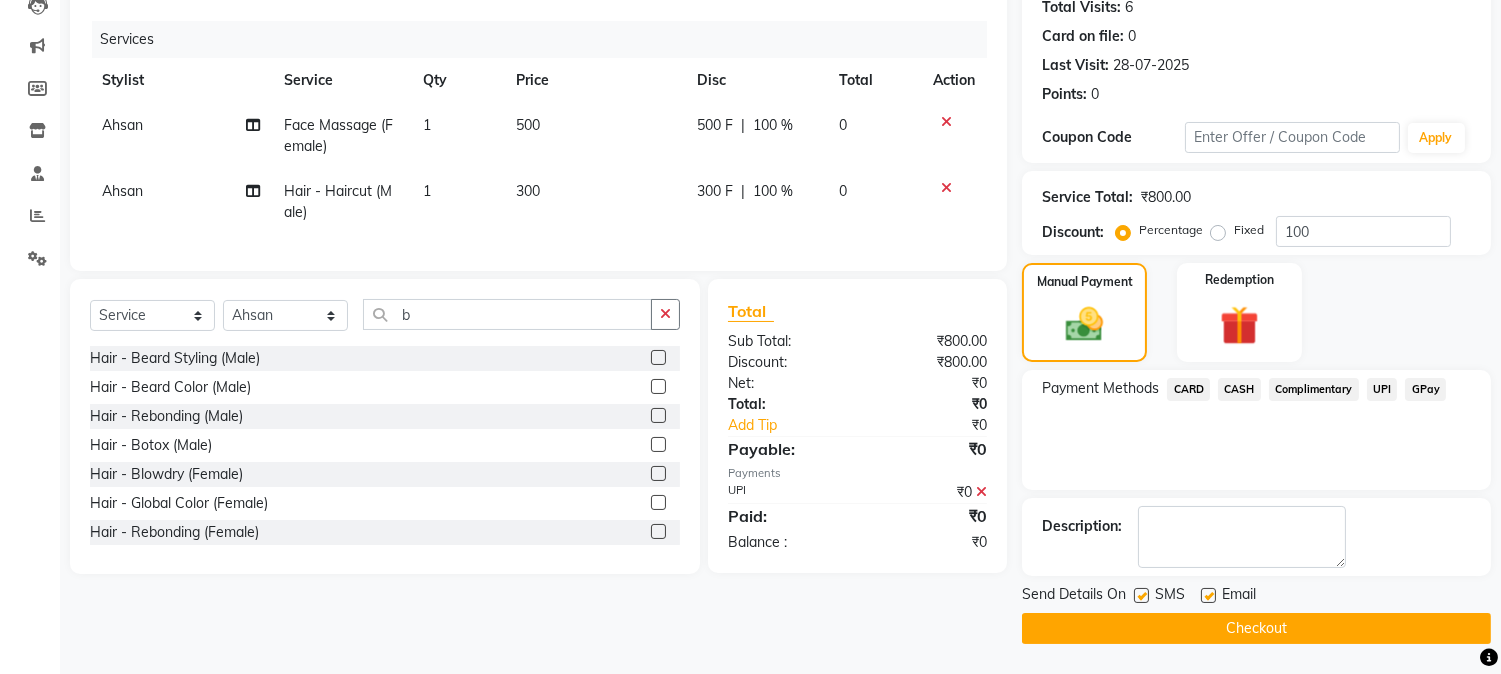 scroll, scrollTop: 225, scrollLeft: 0, axis: vertical 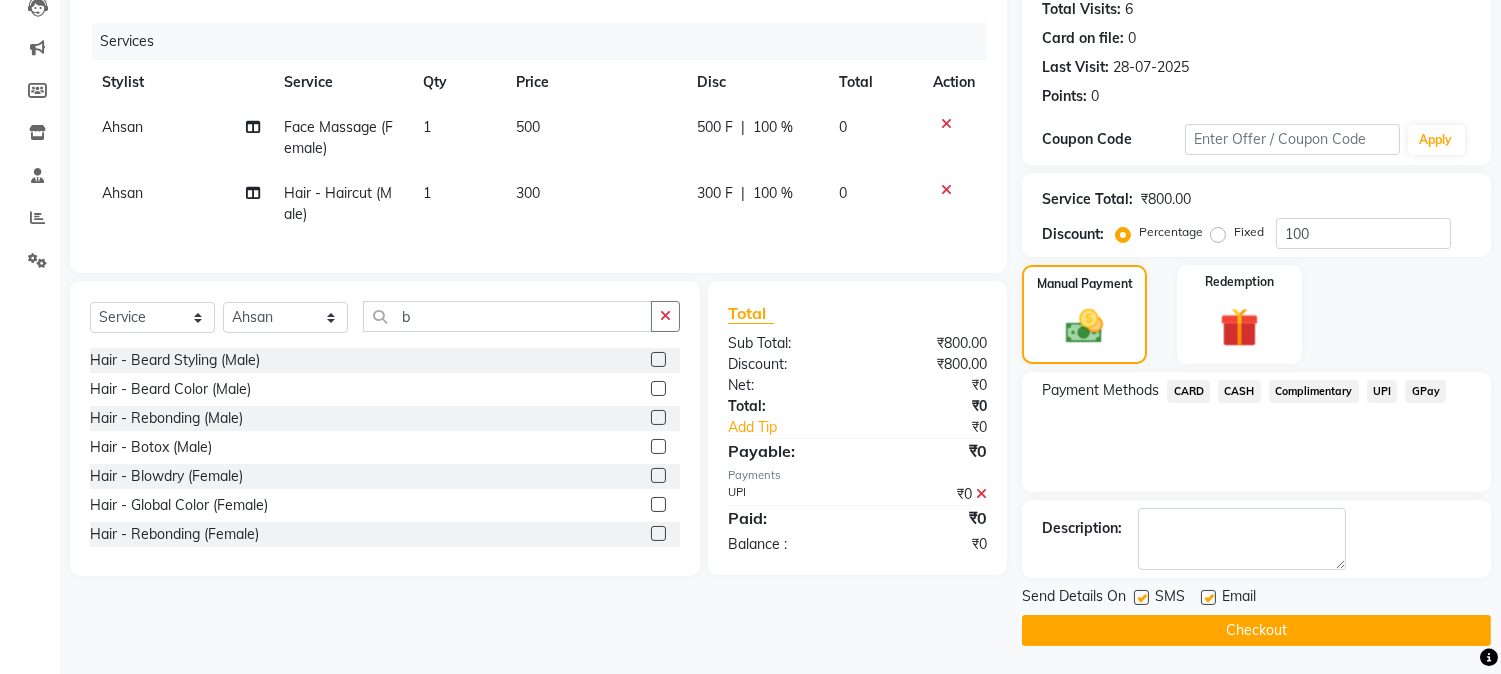click 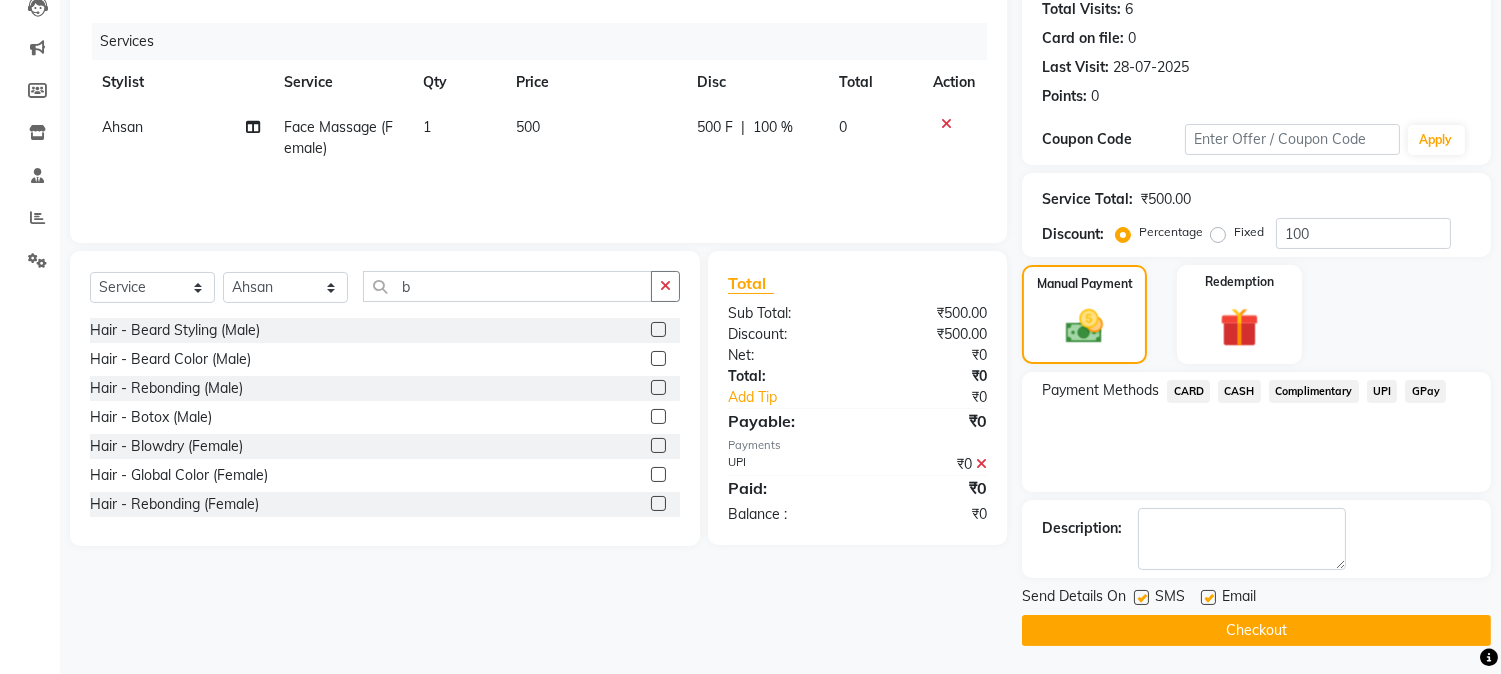 click 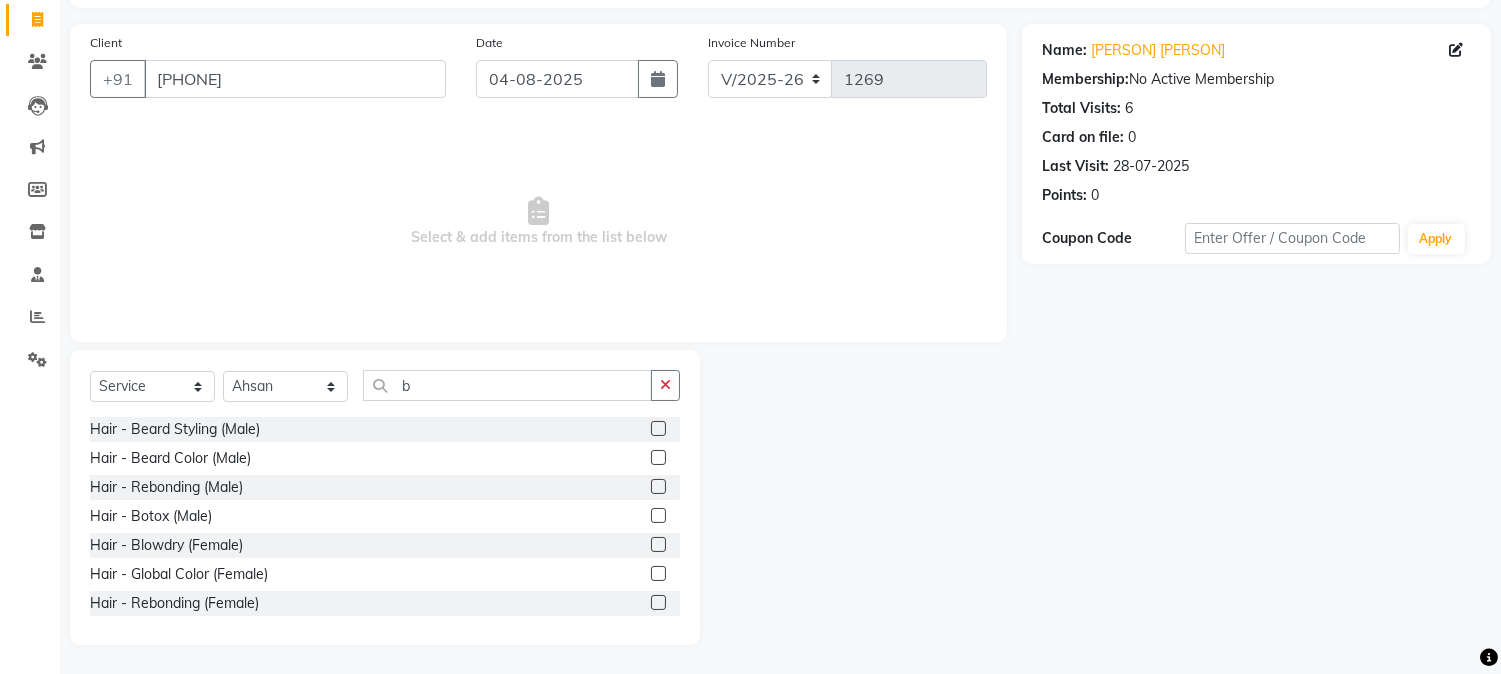 click 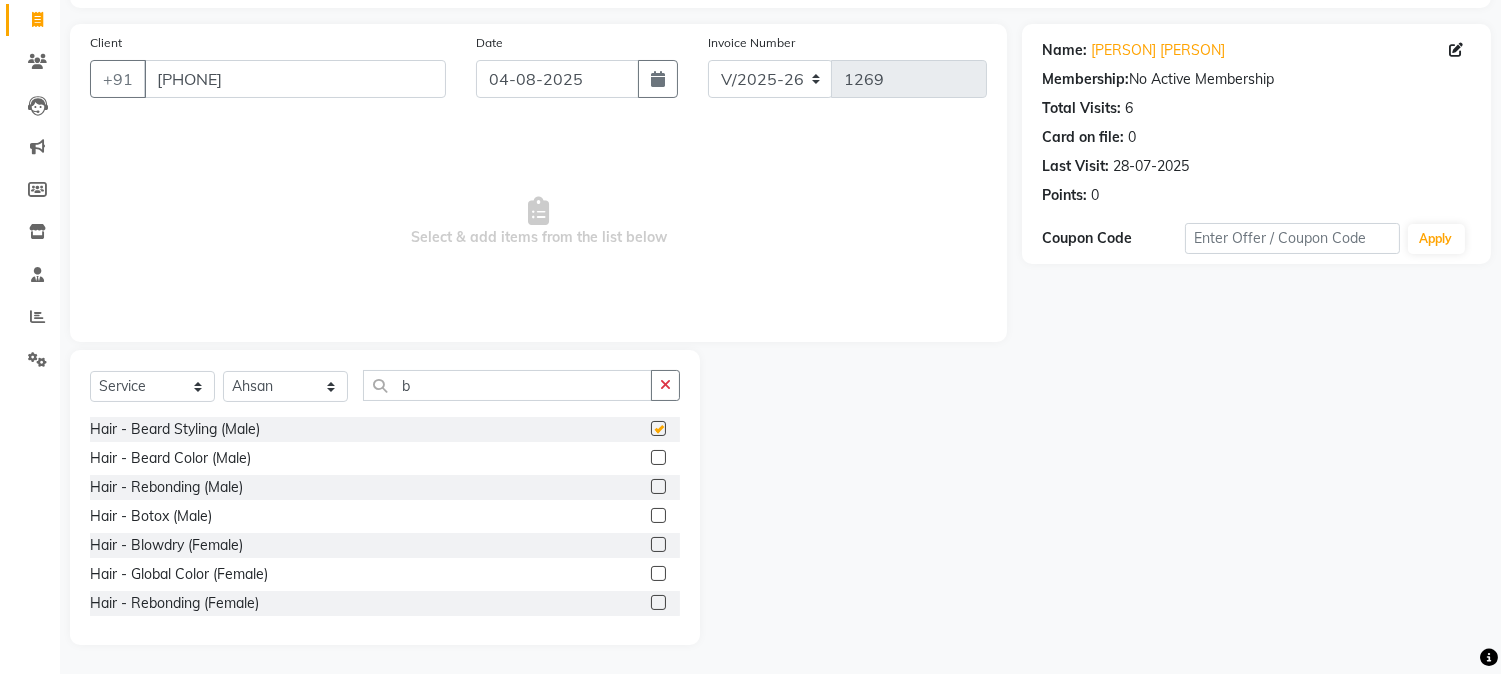 scroll, scrollTop: 225, scrollLeft: 0, axis: vertical 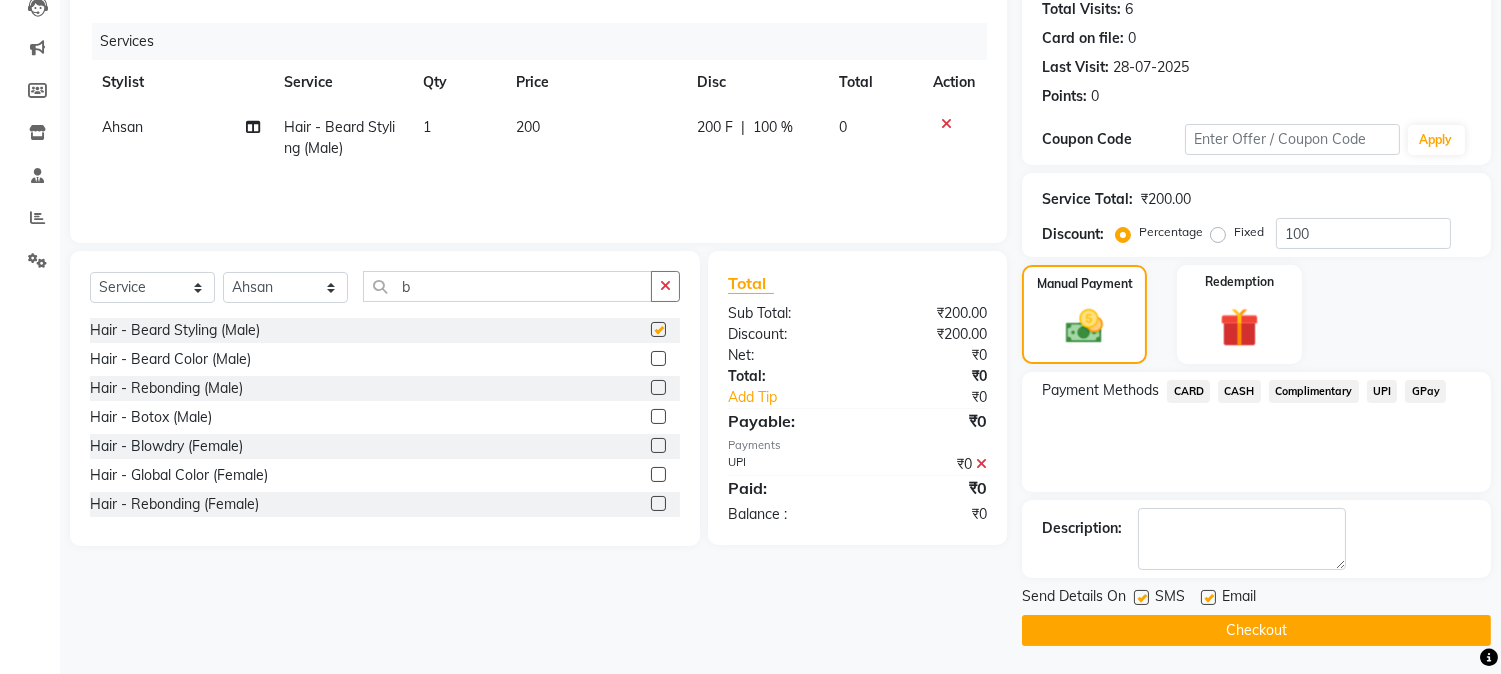 checkbox on "false" 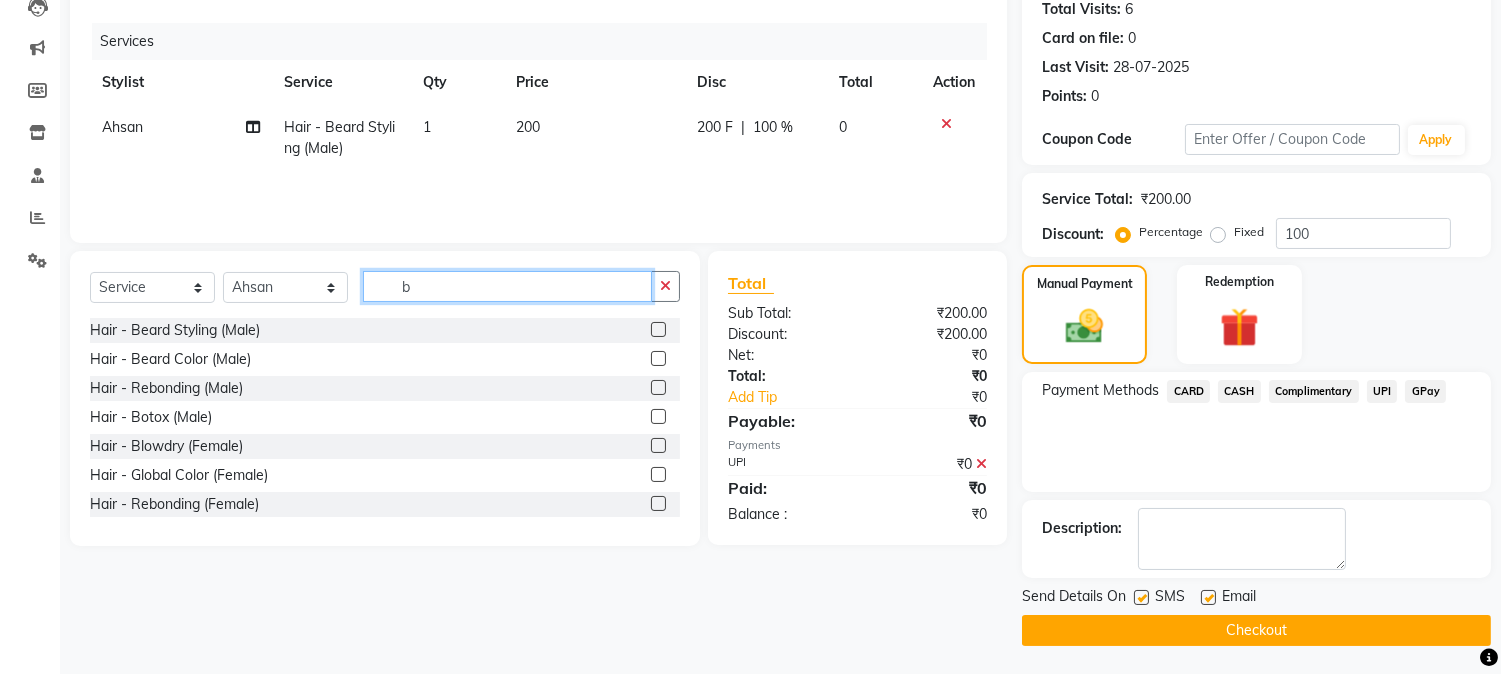 click on "b" 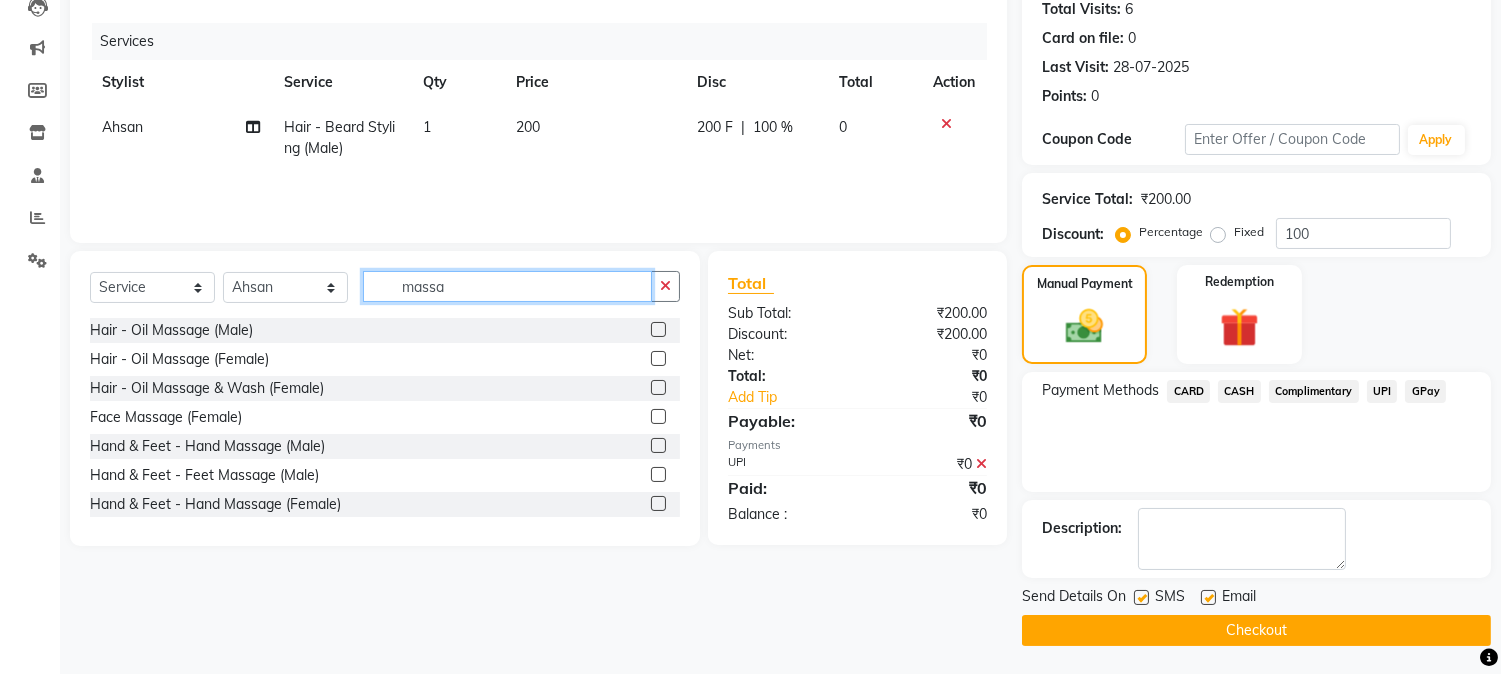 type on "massa" 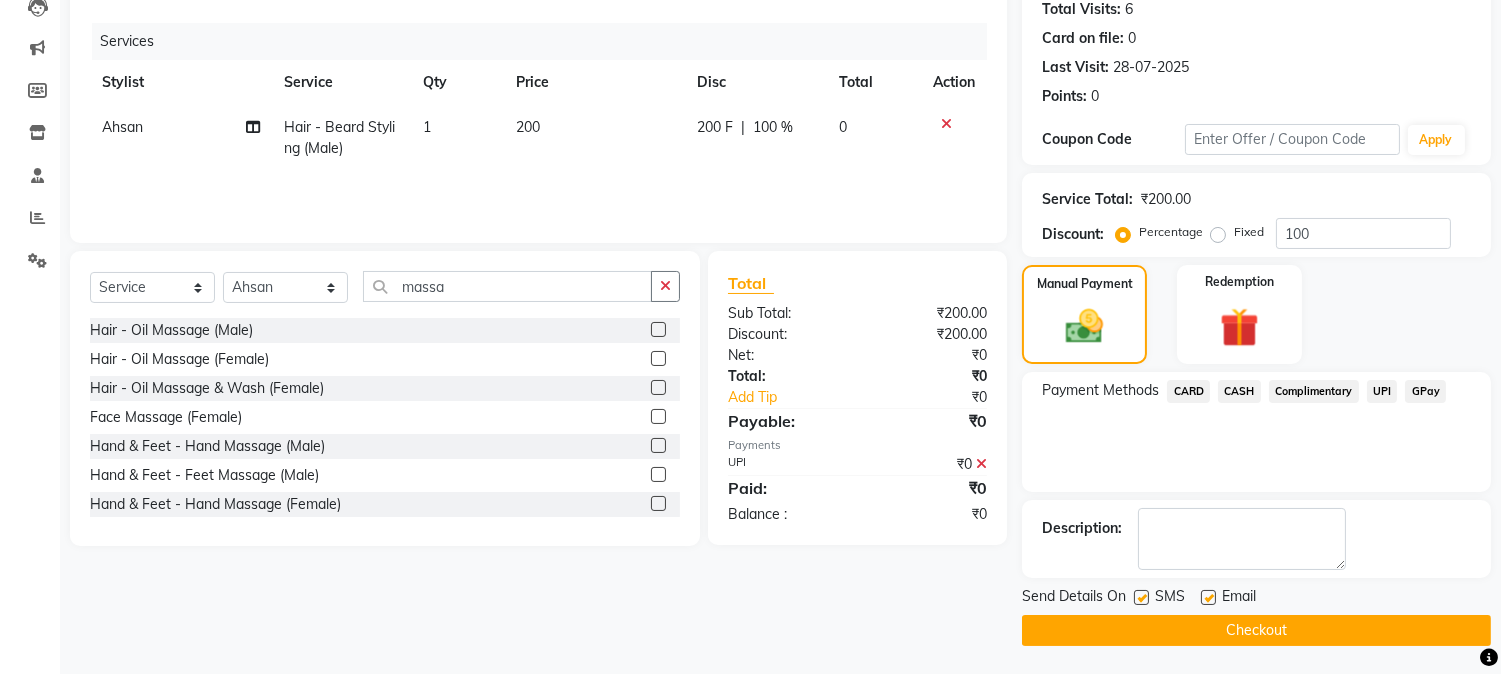 click 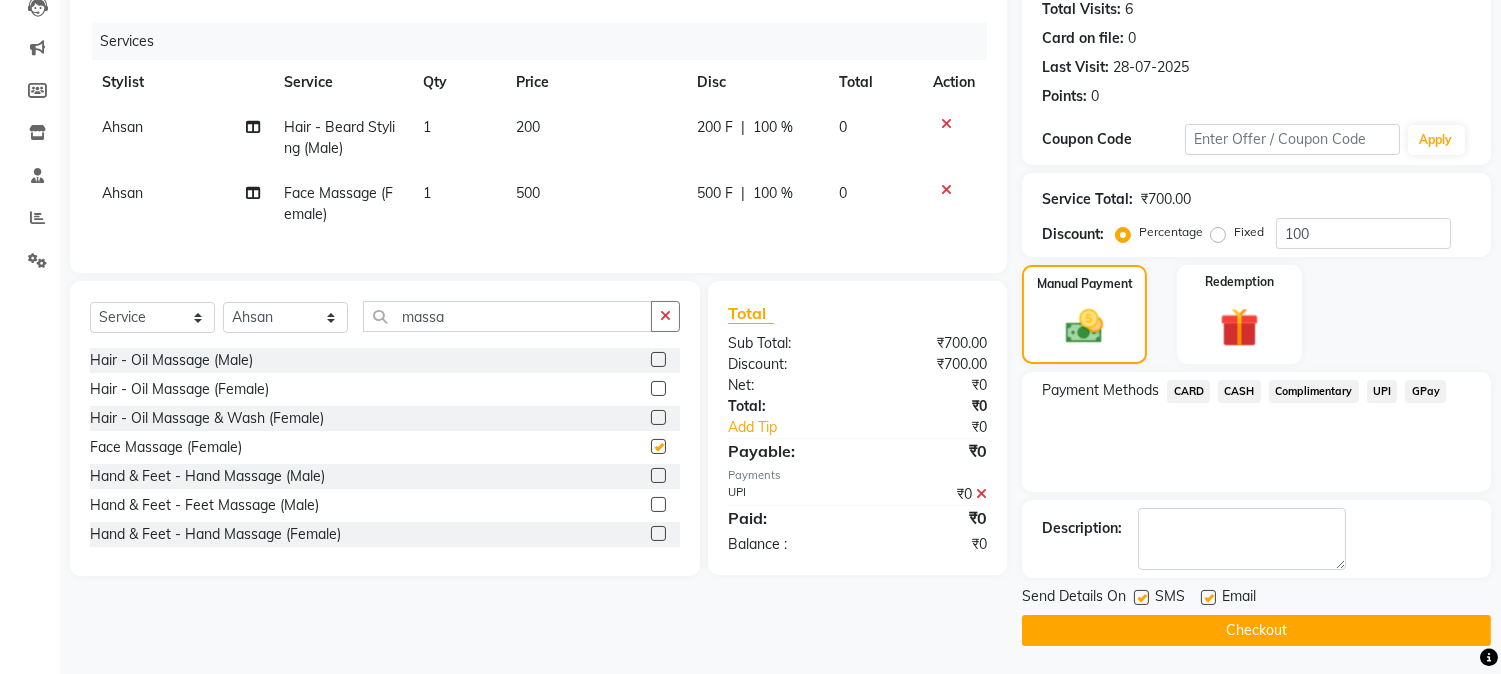 checkbox on "false" 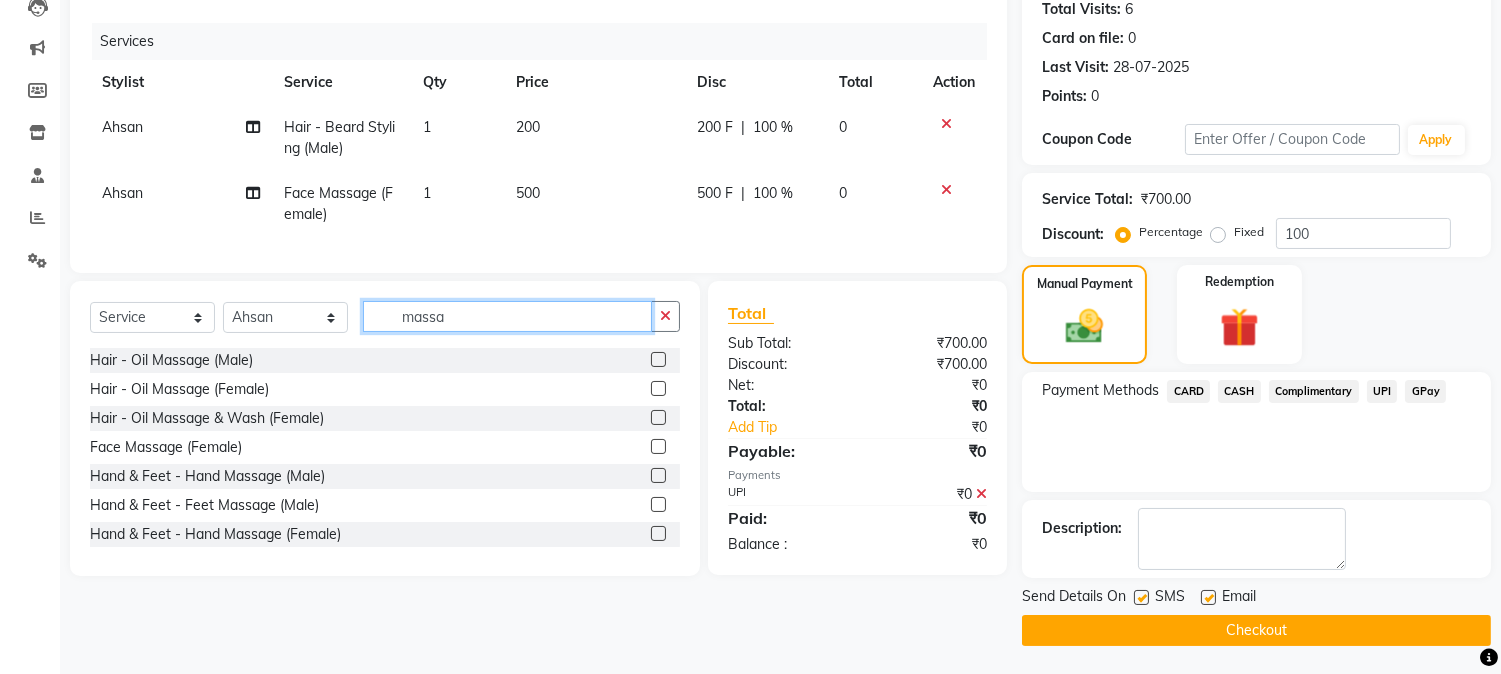 click on "massa" 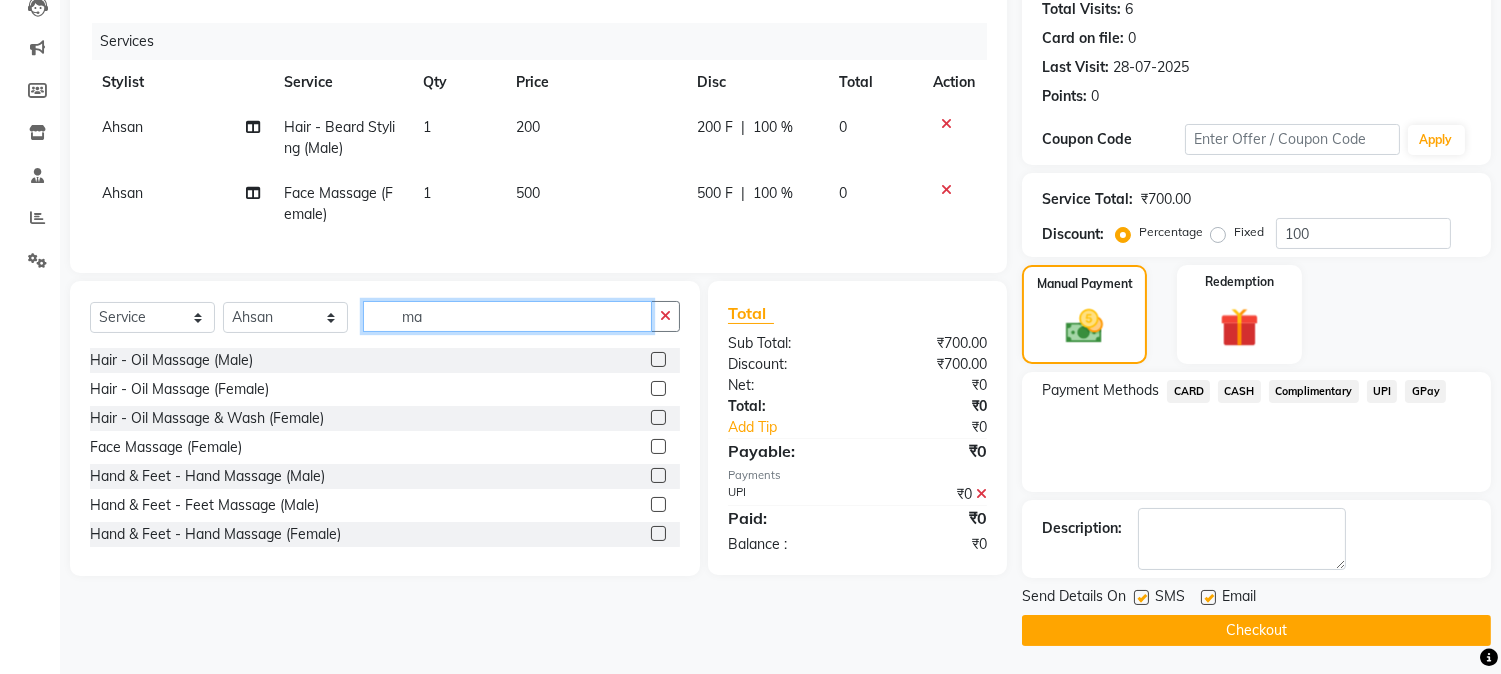 type on "m" 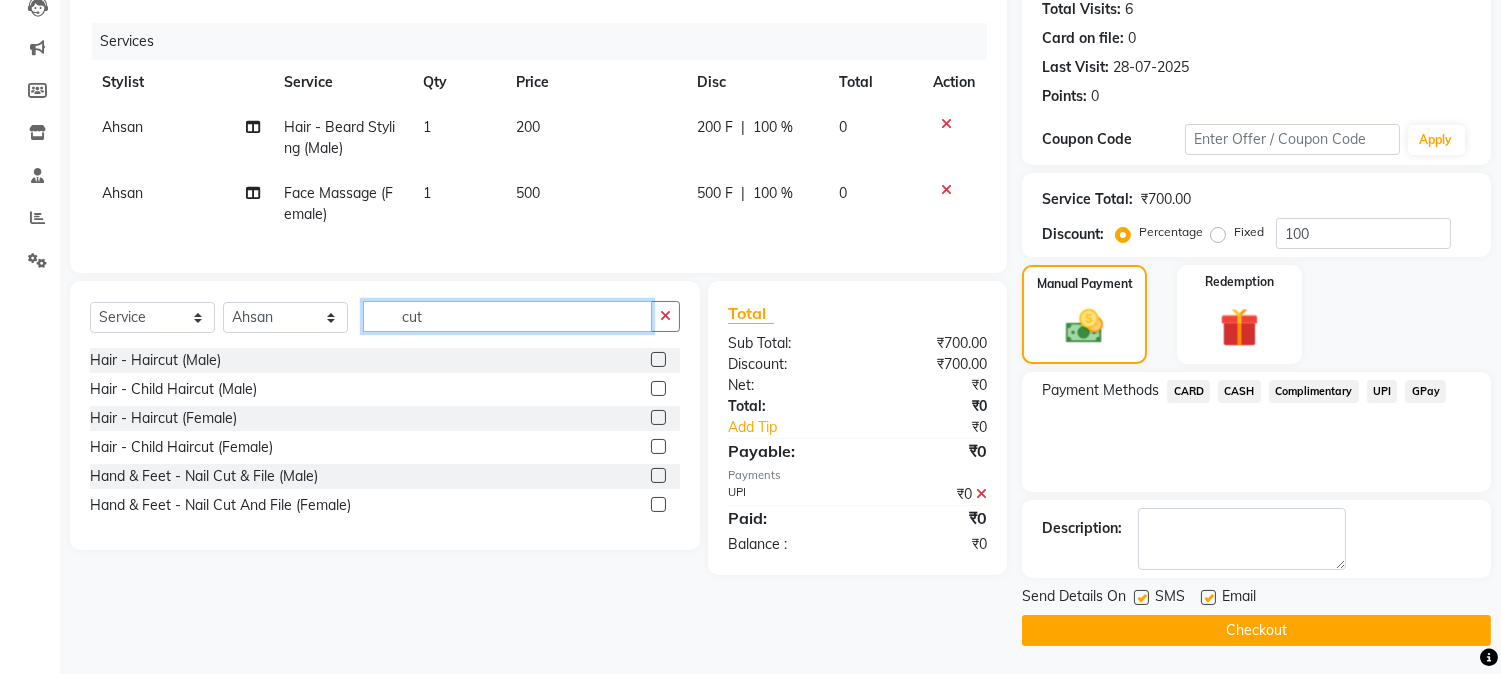 type on "cut" 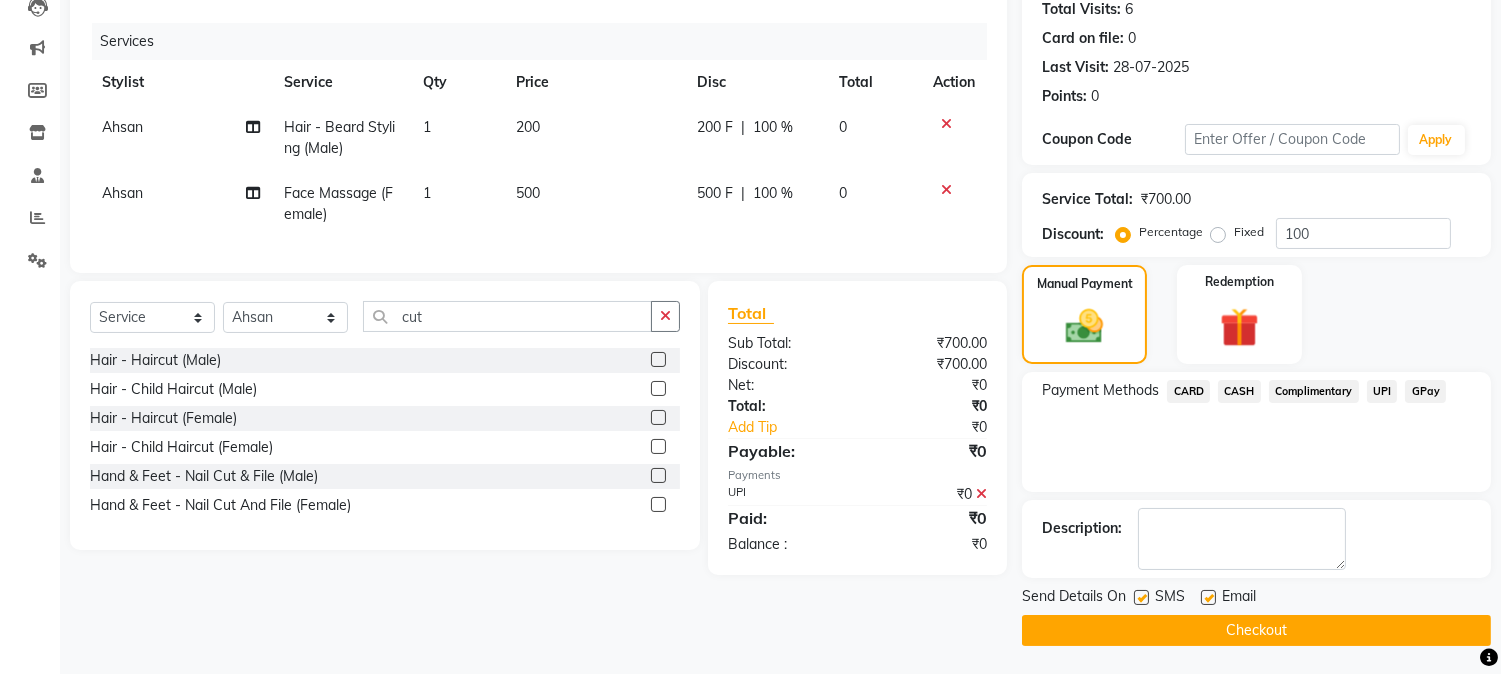 click 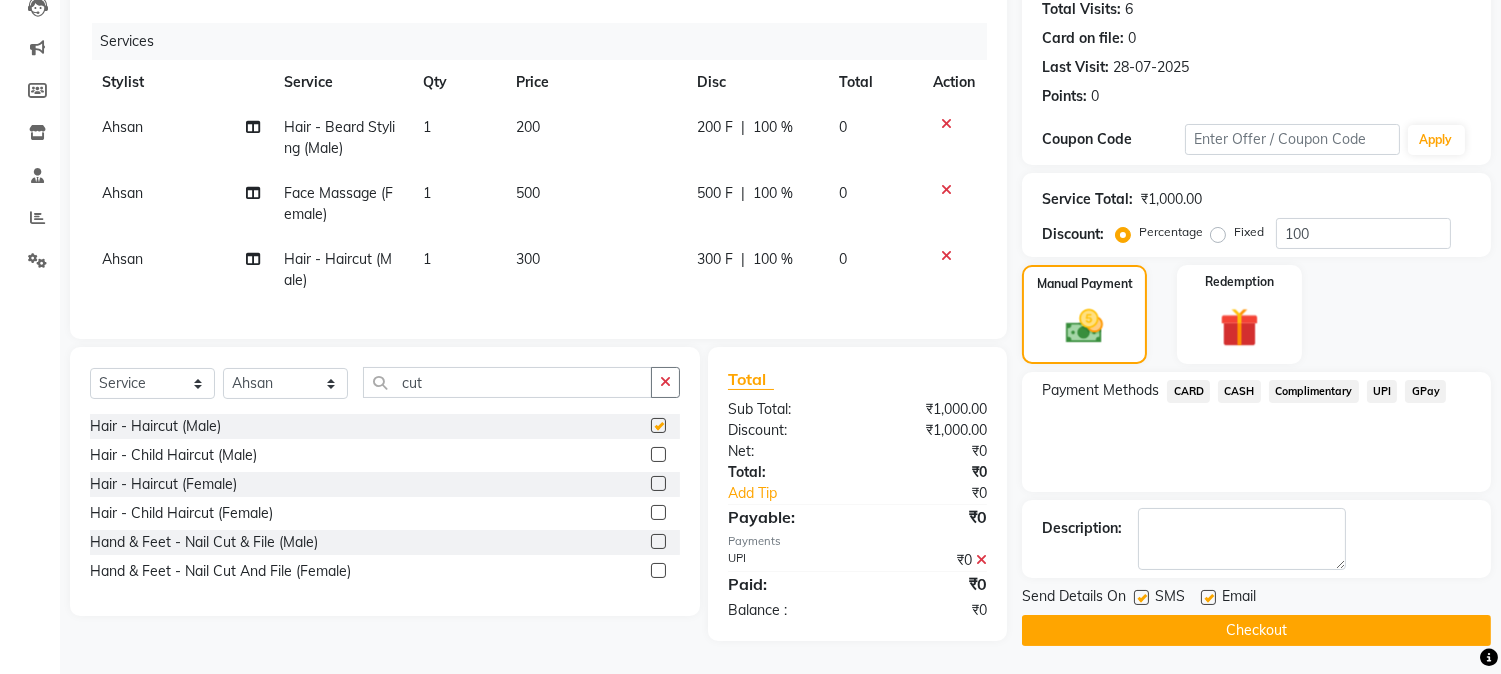 checkbox on "false" 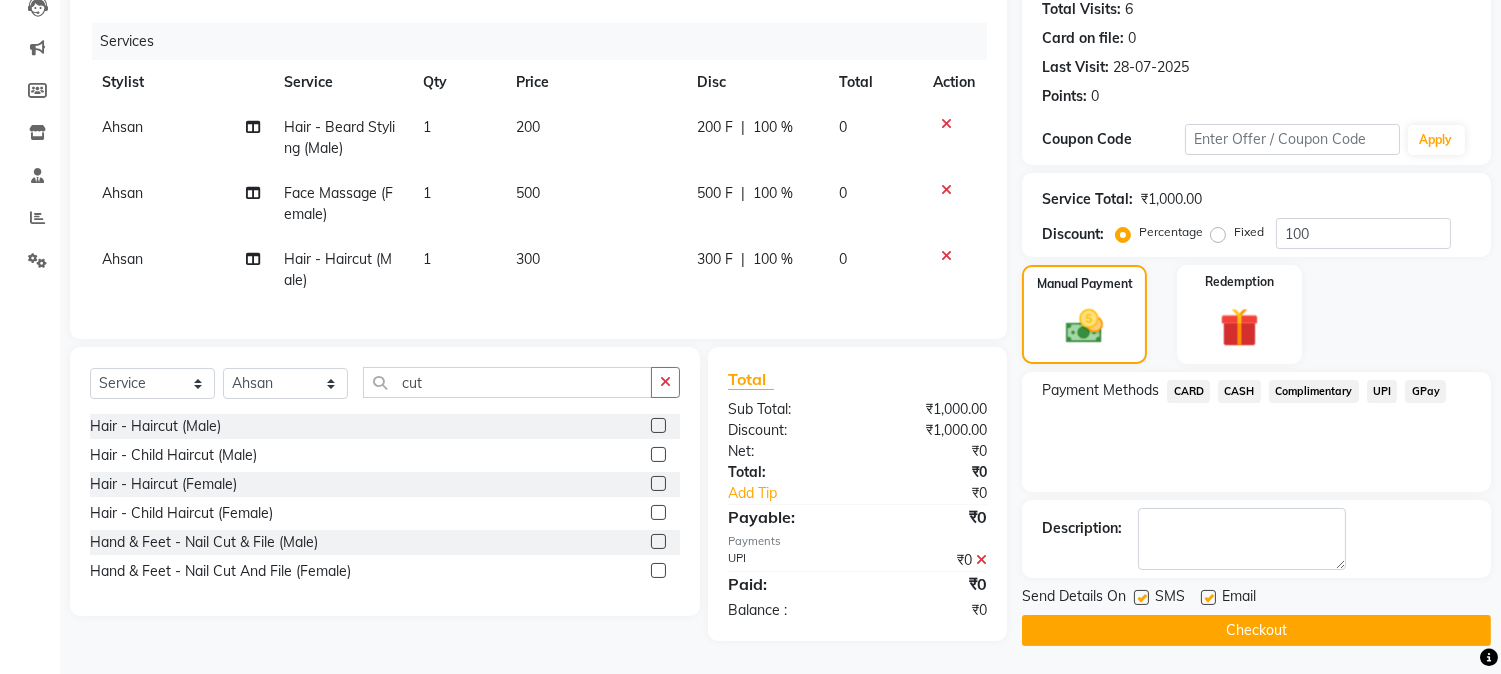 click on "Fixed" 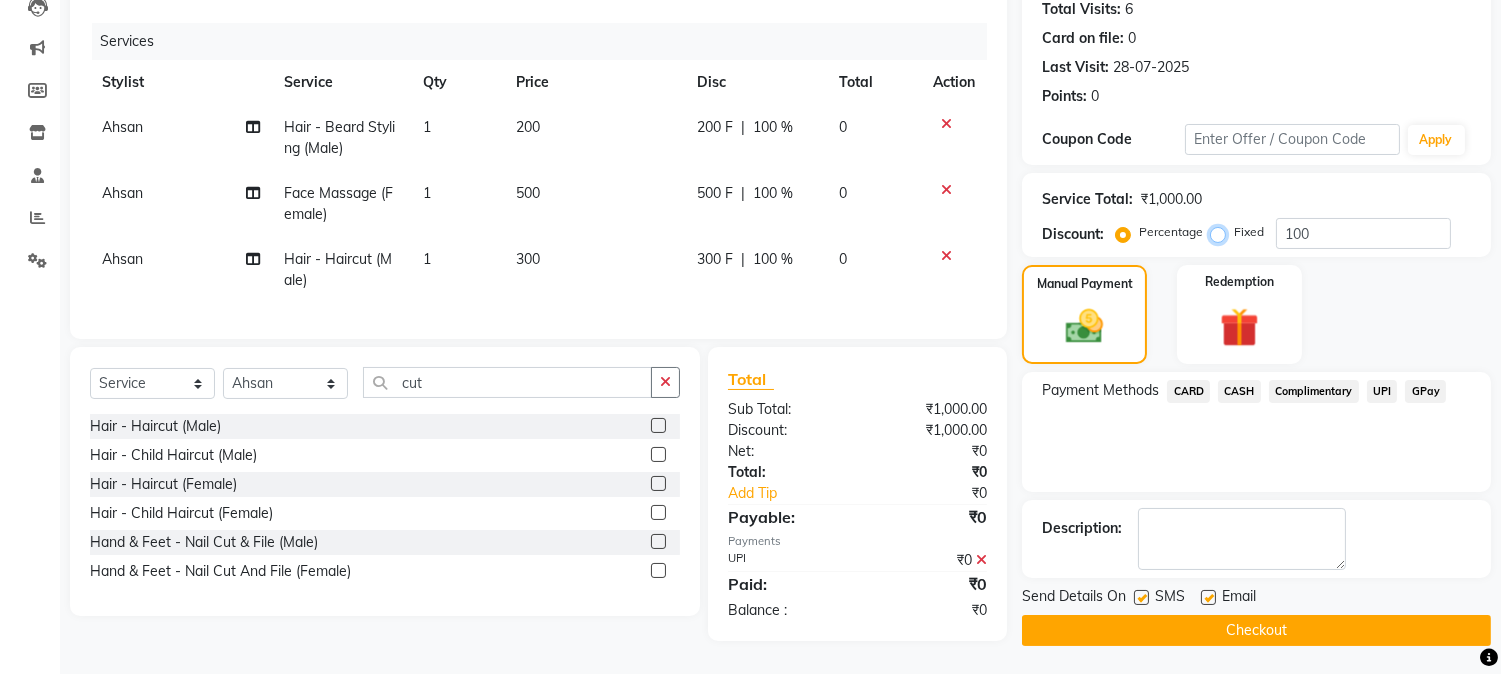 click on "Fixed" at bounding box center [1222, 232] 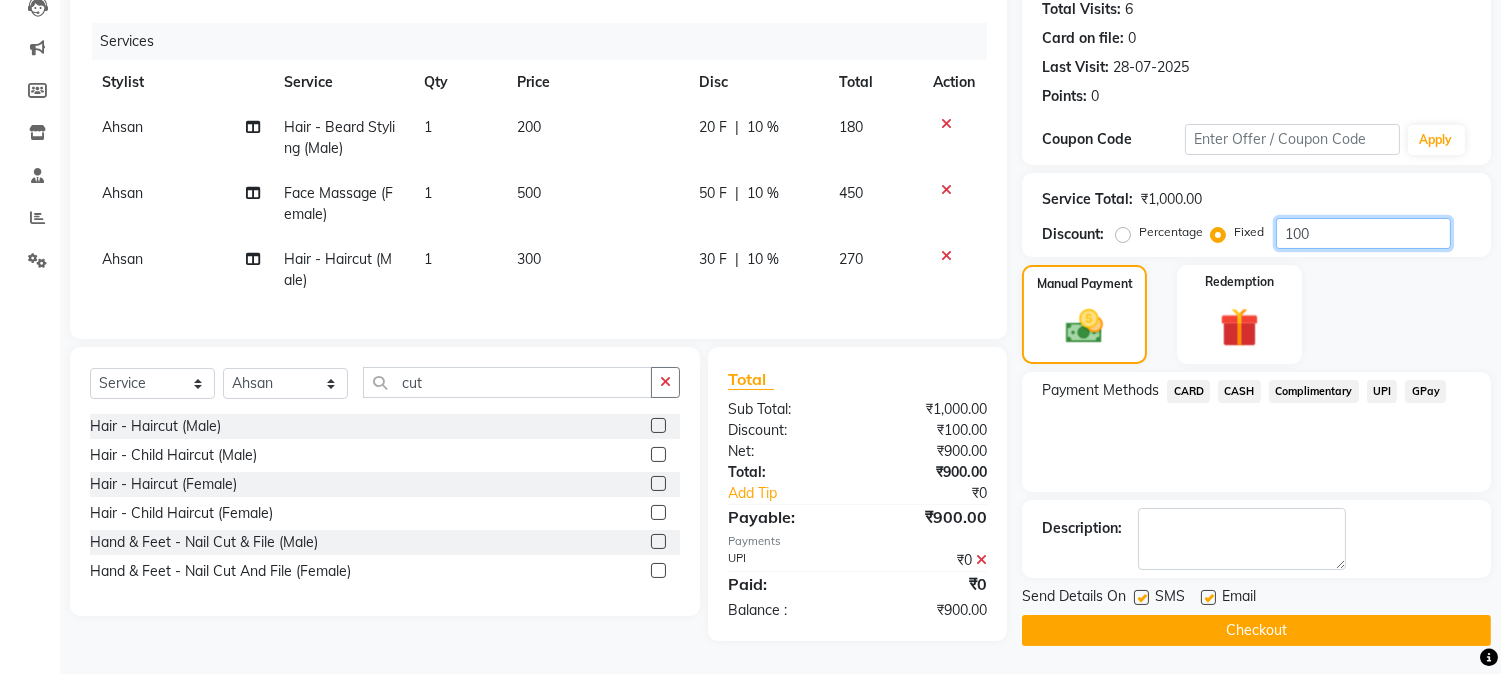 click on "100" 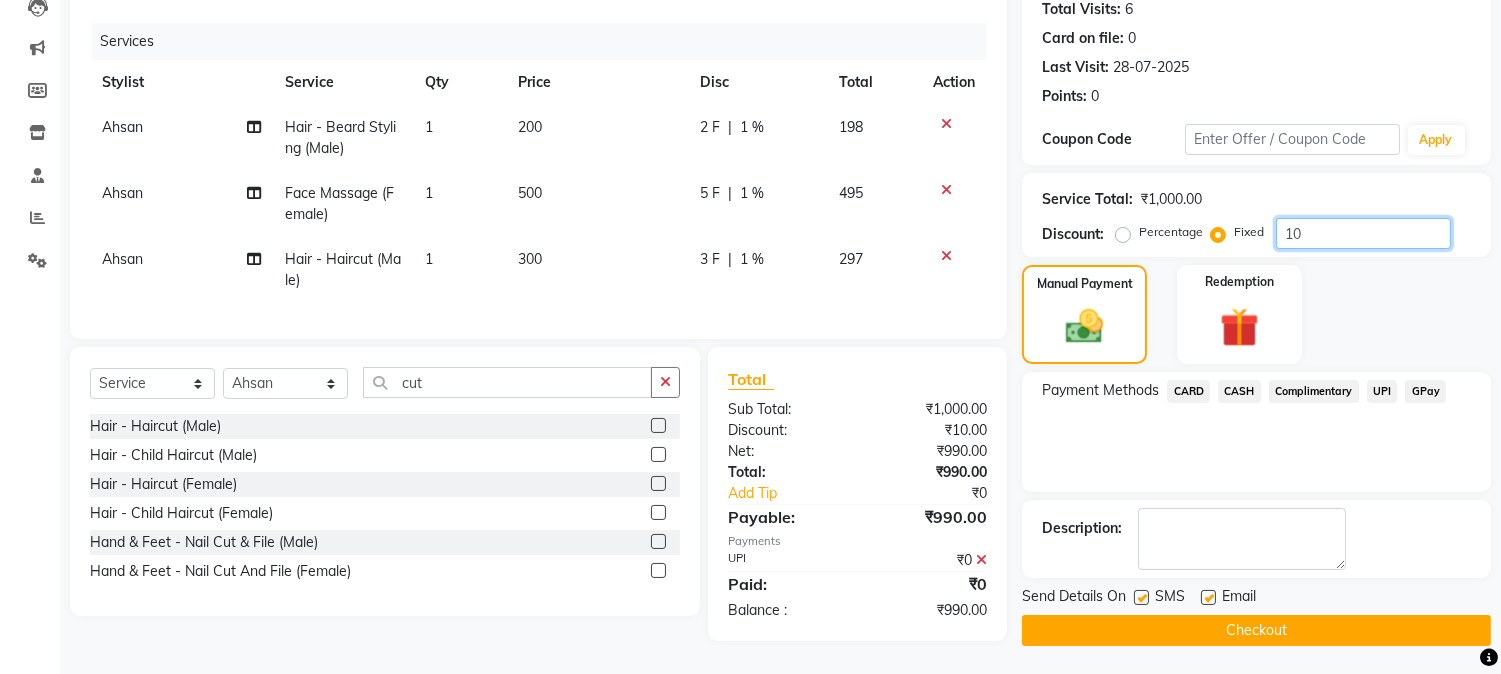 type on "1" 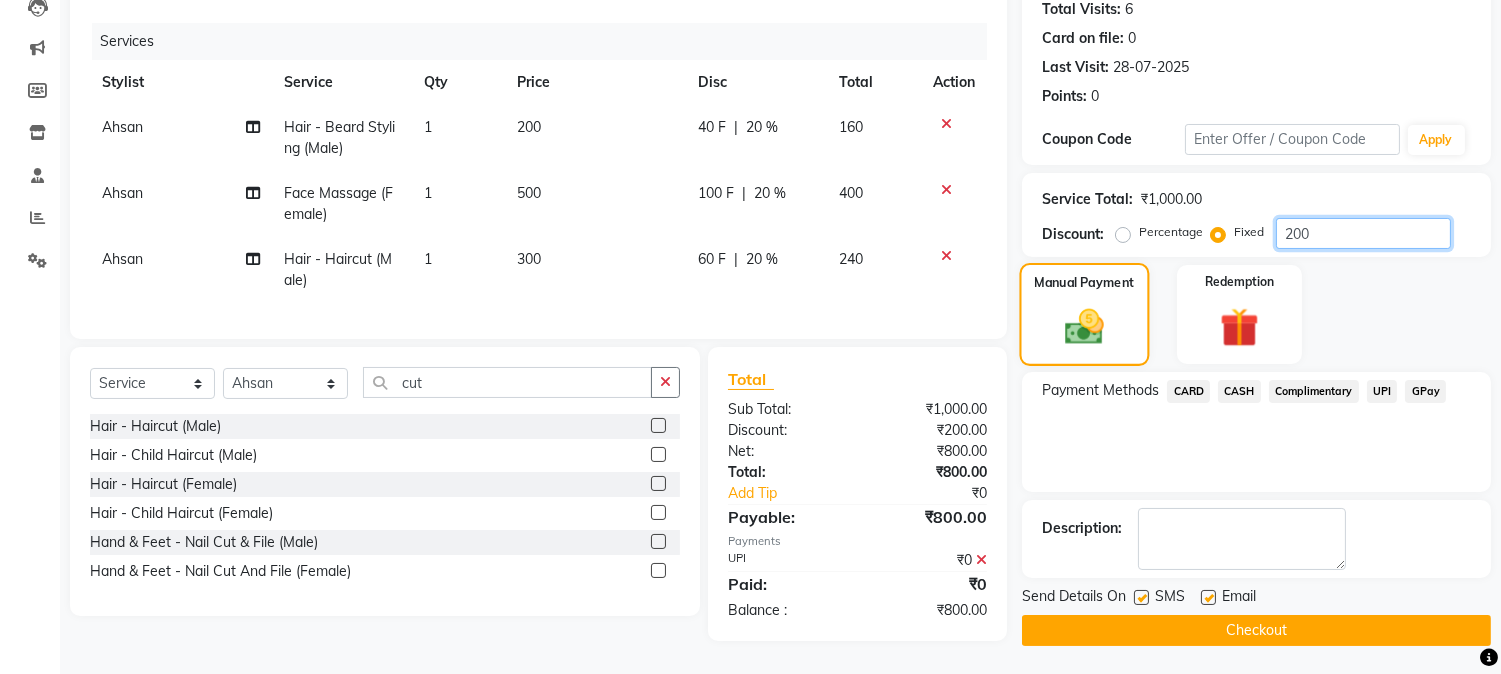 type on "200" 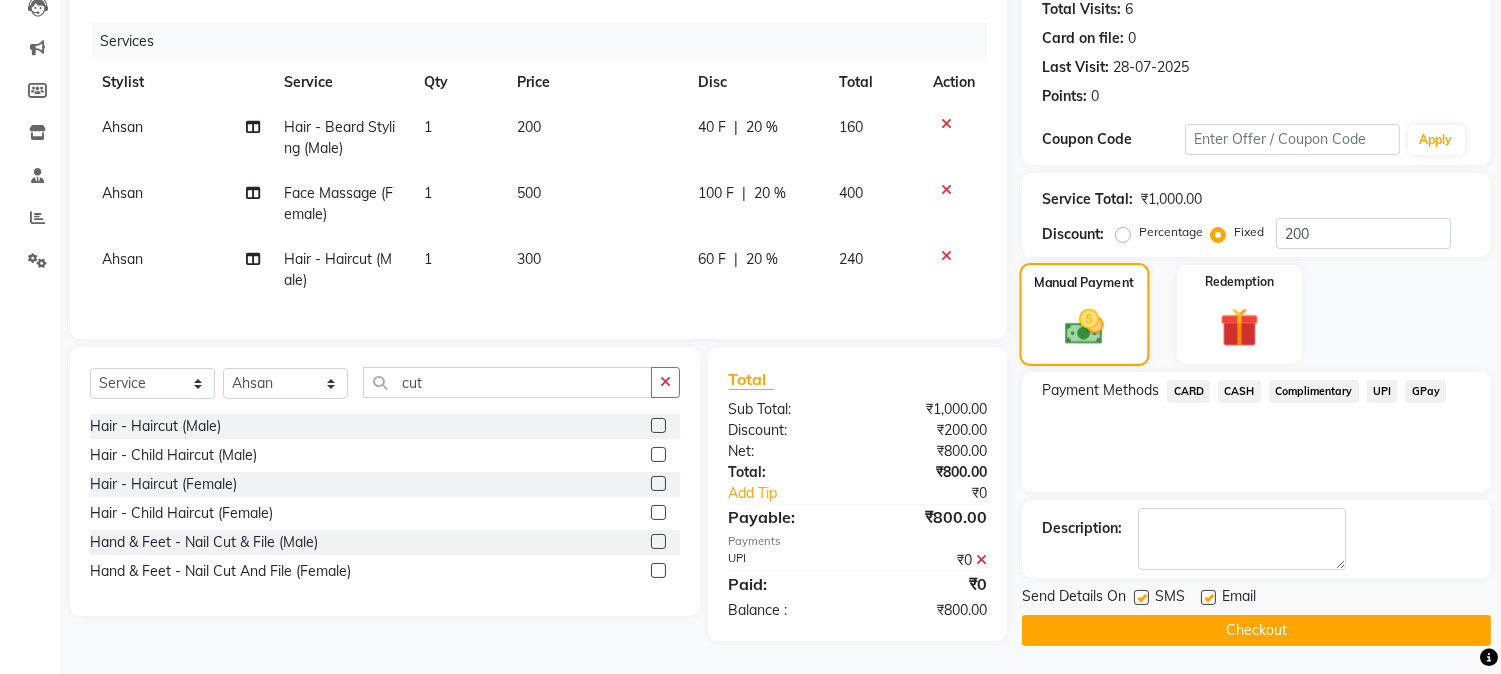 click 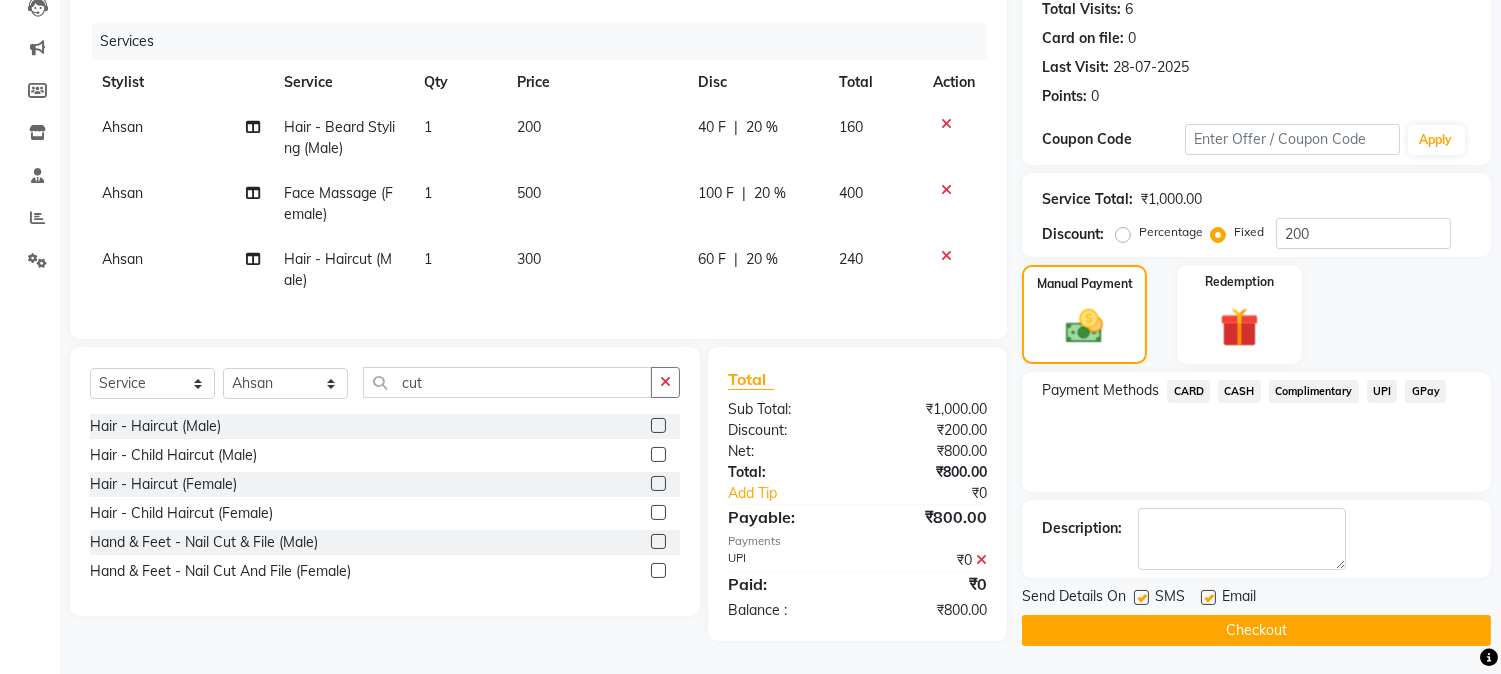 click on "UPI" 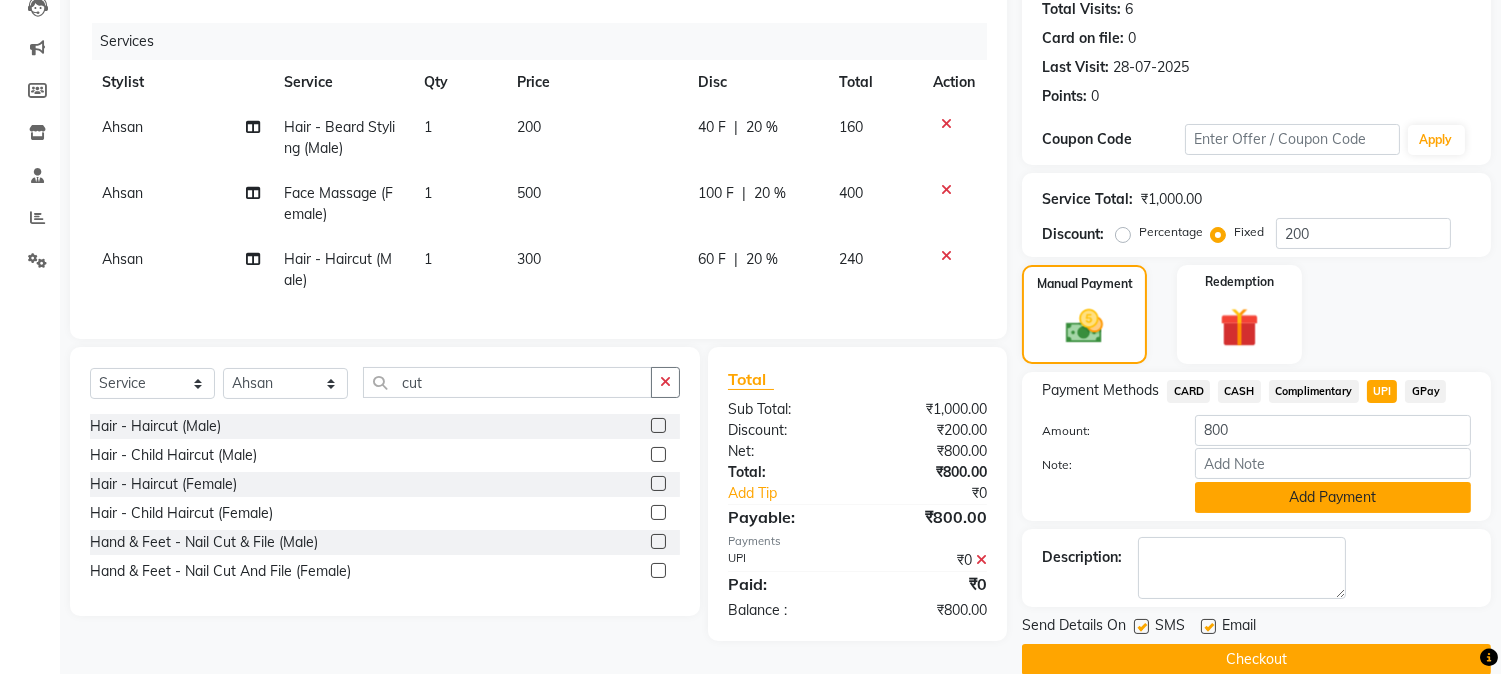 click on "Add Payment" 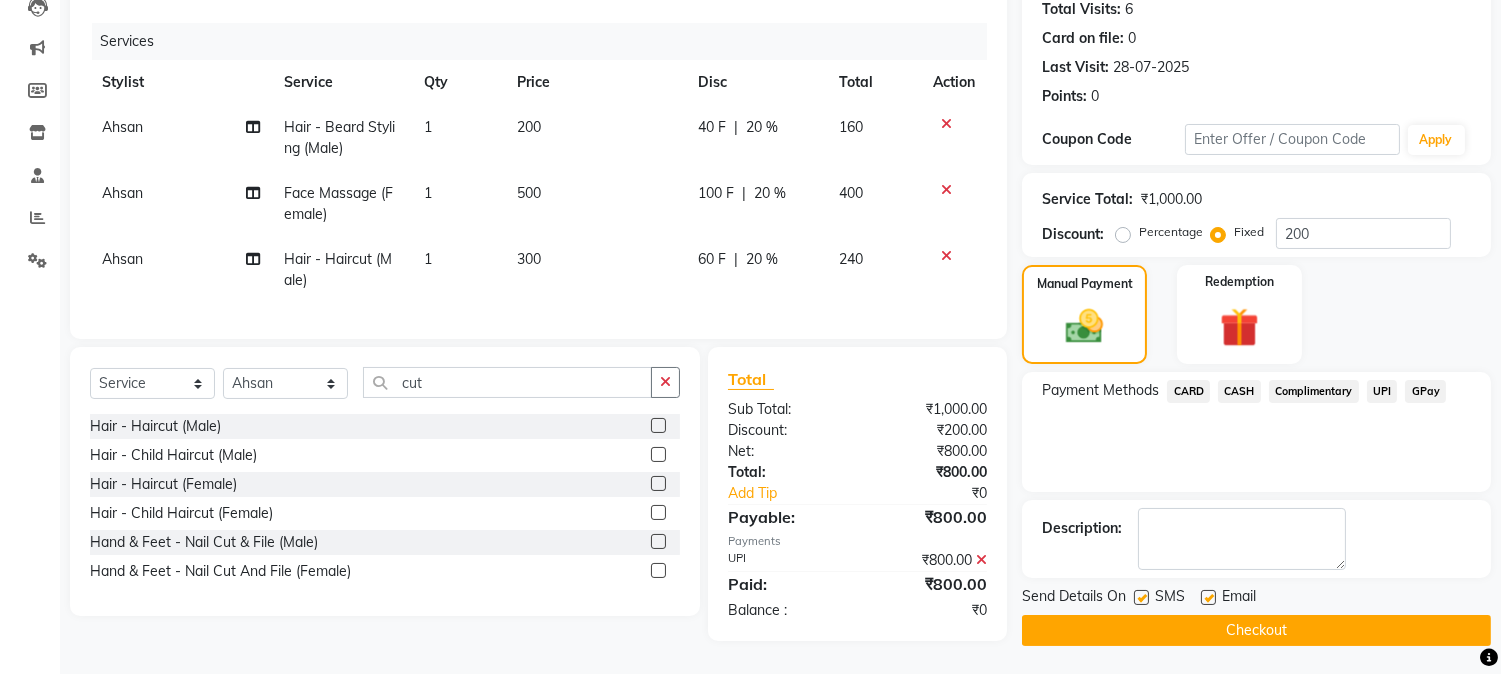 click on "Checkout" 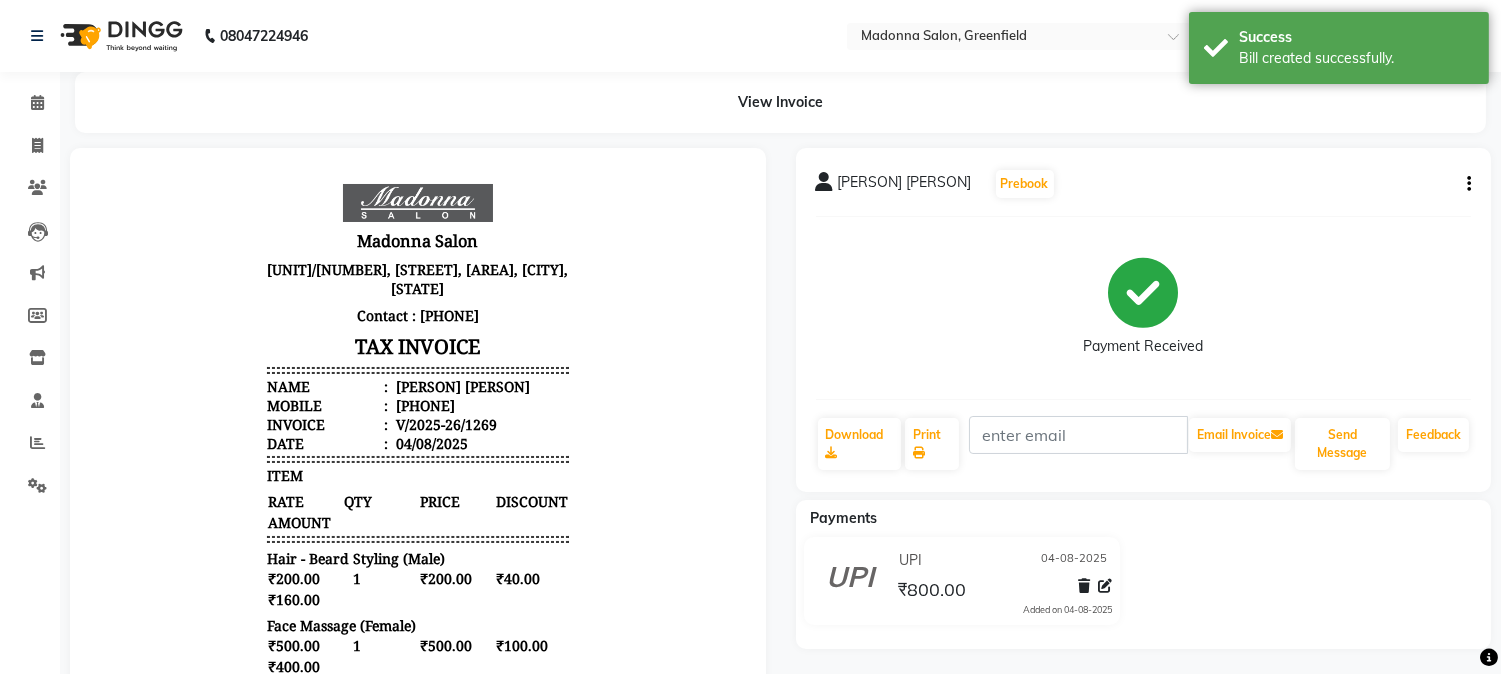 scroll, scrollTop: 0, scrollLeft: 0, axis: both 